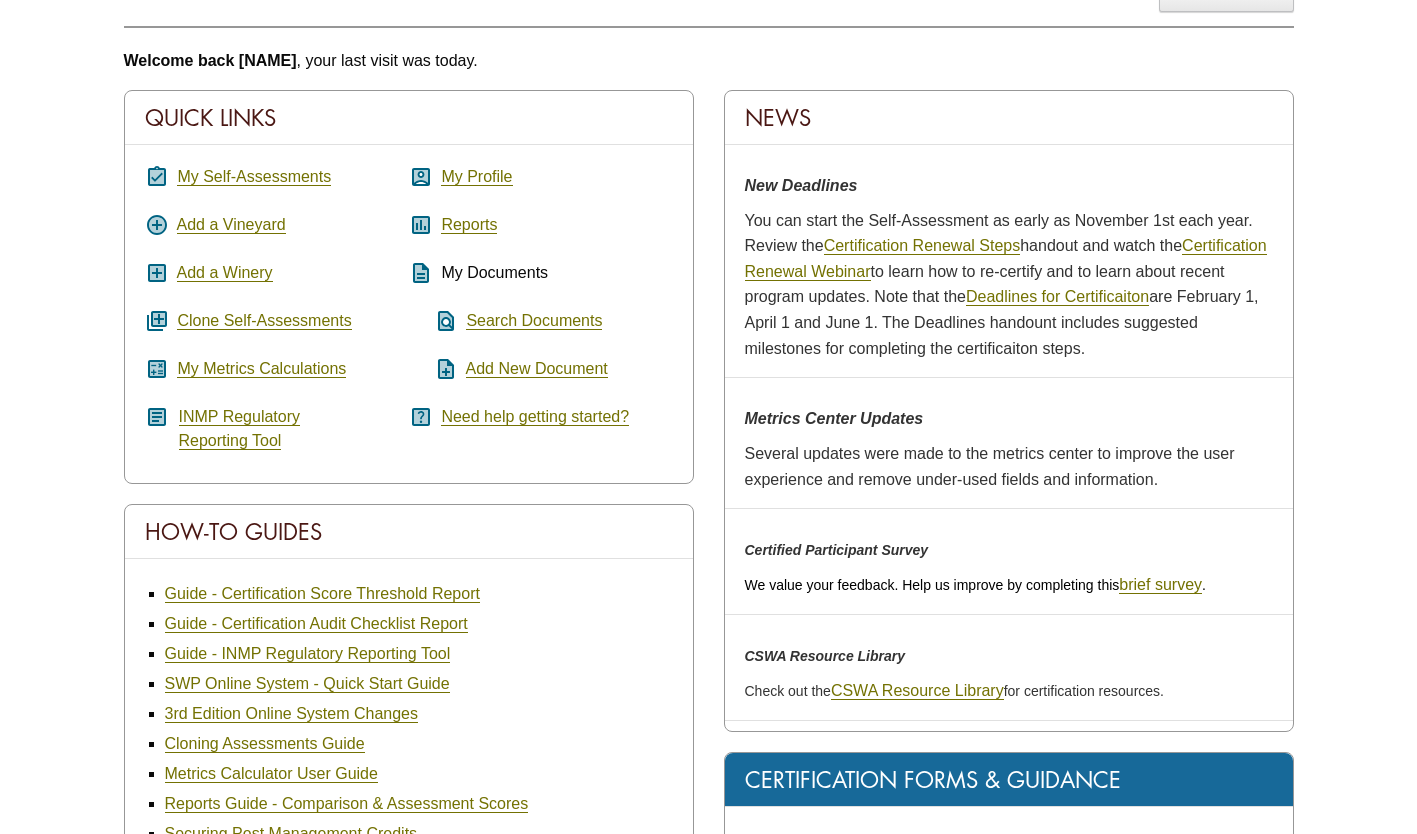 scroll, scrollTop: 200, scrollLeft: 0, axis: vertical 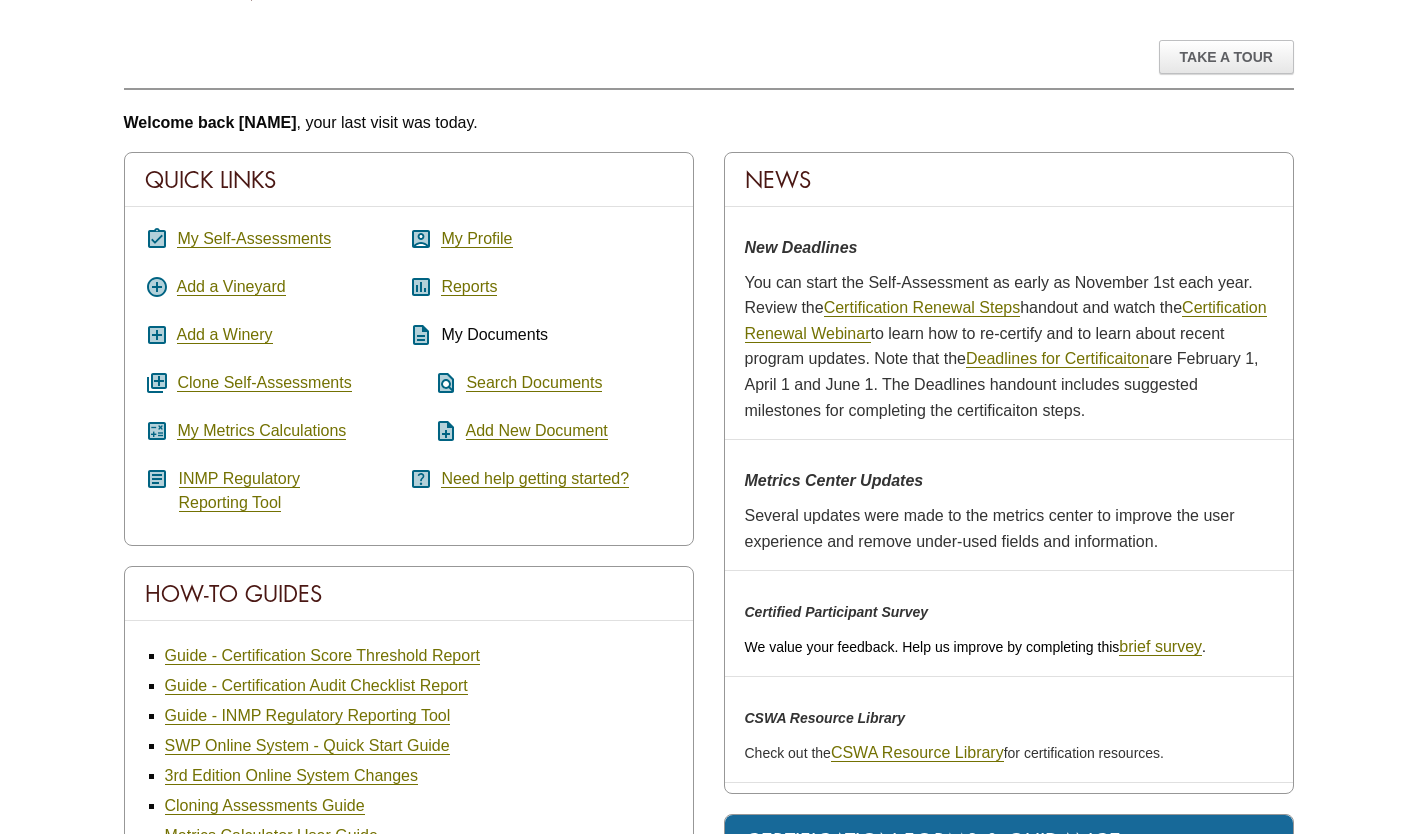click on "Reports" at bounding box center (469, 287) 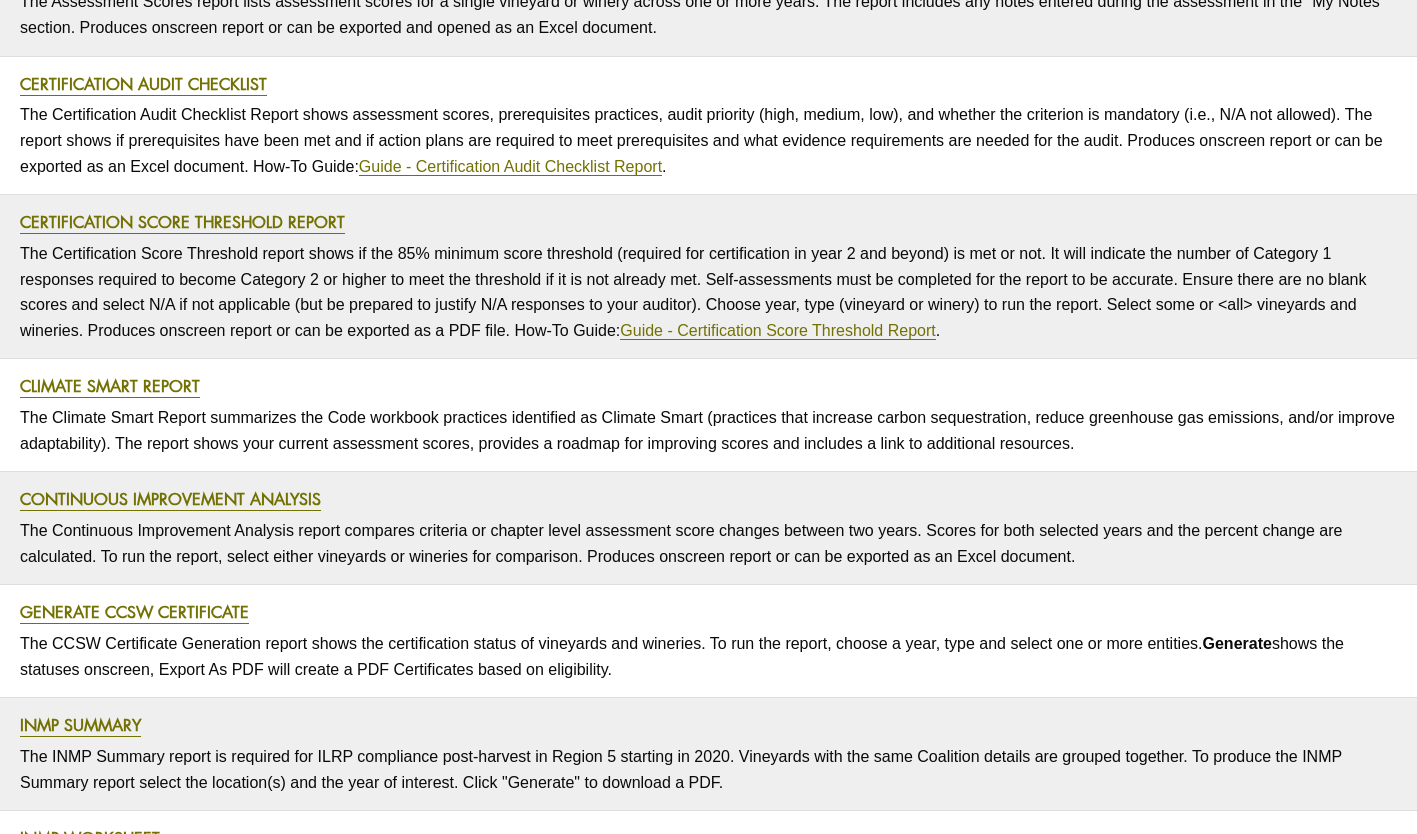 scroll, scrollTop: 700, scrollLeft: 0, axis: vertical 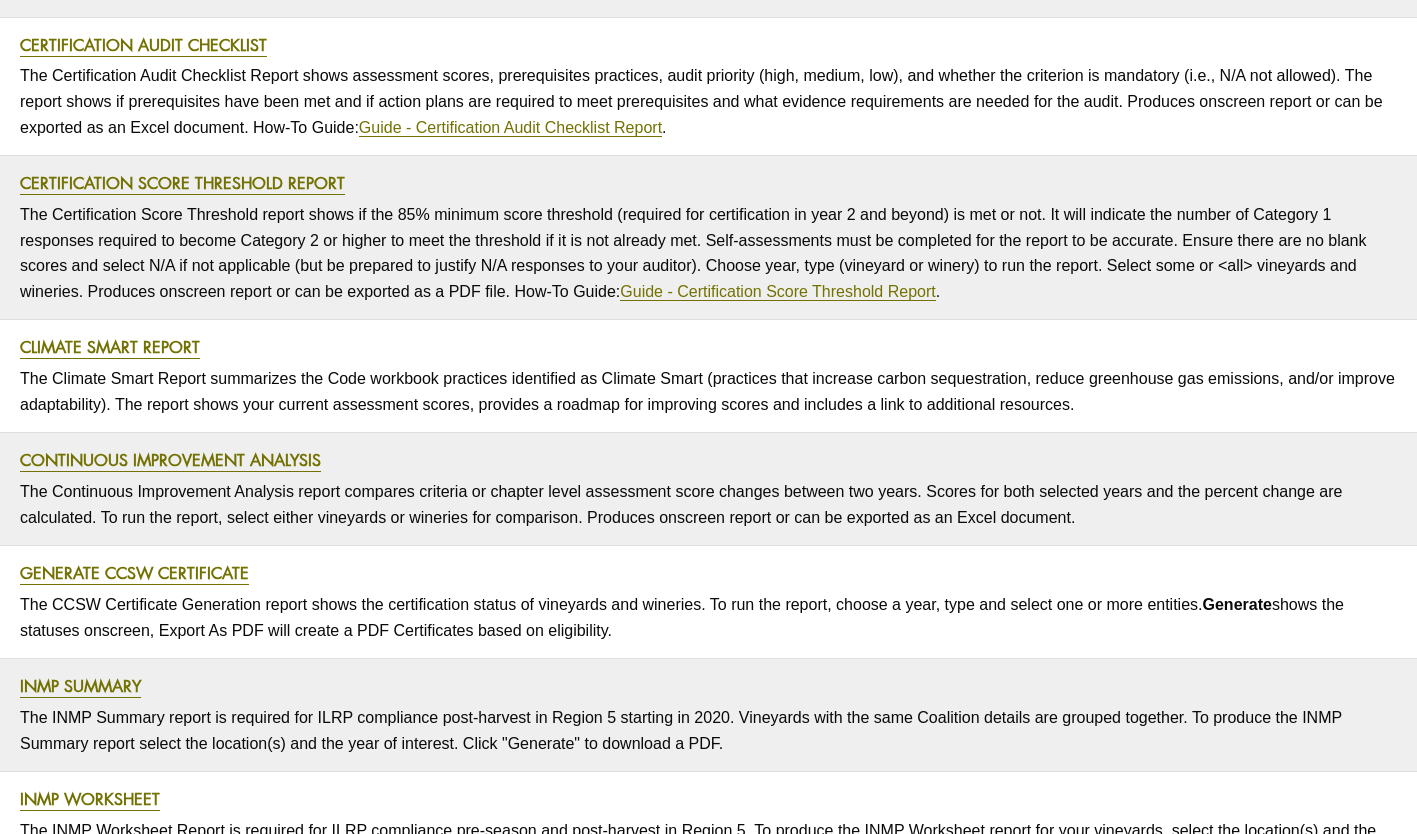 click on "Generate CCSW Certificate" at bounding box center (134, 573) 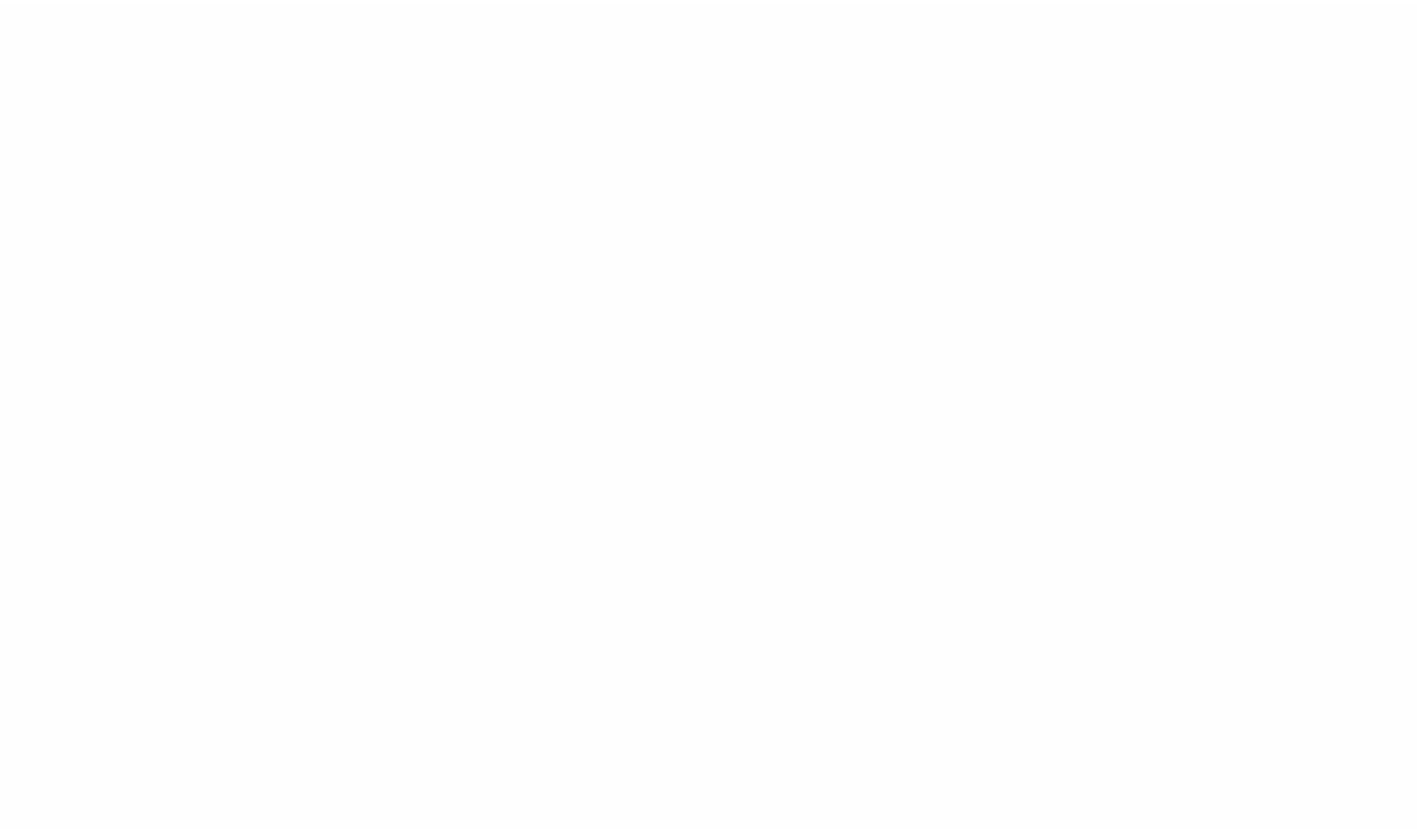 scroll, scrollTop: 0, scrollLeft: 0, axis: both 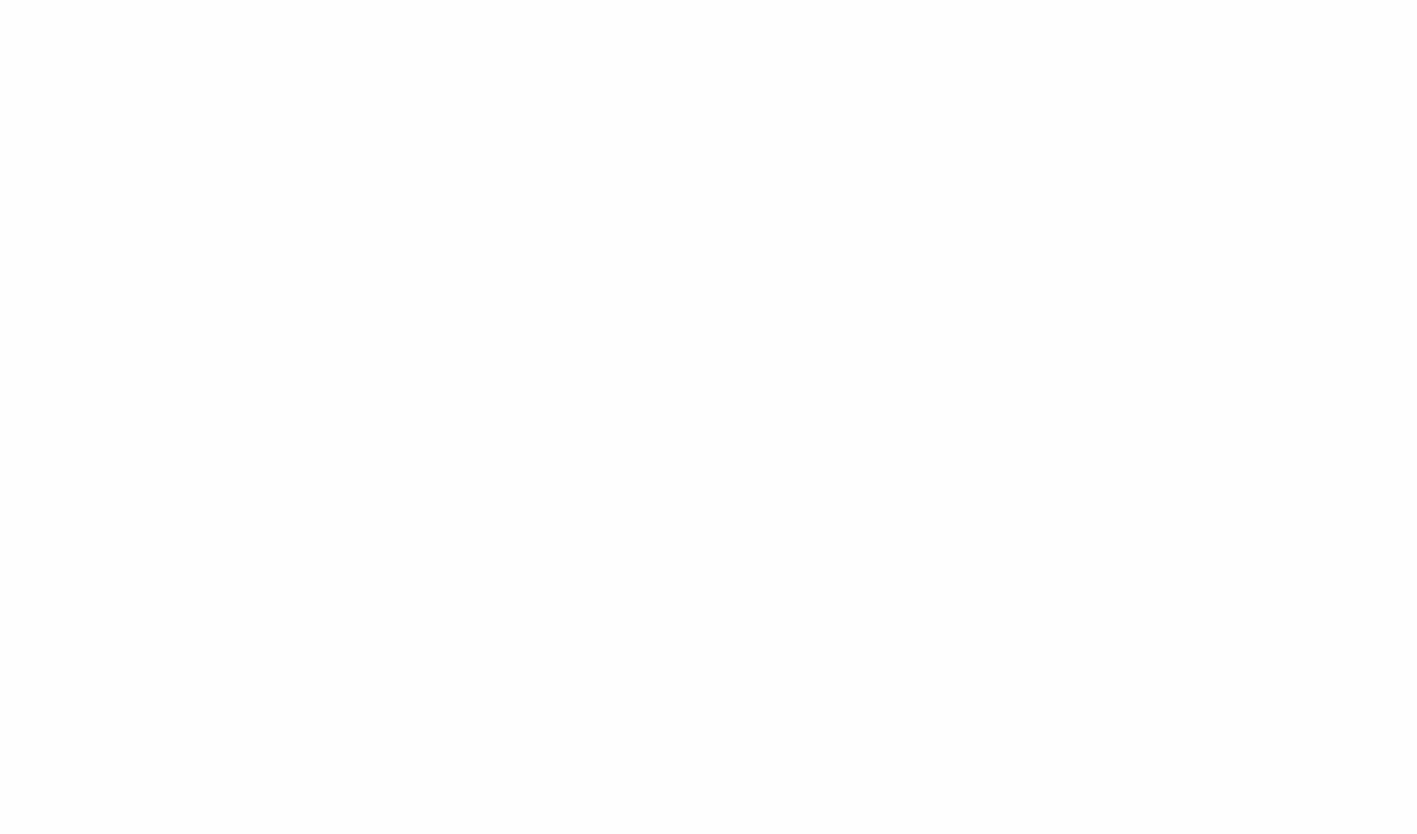 select 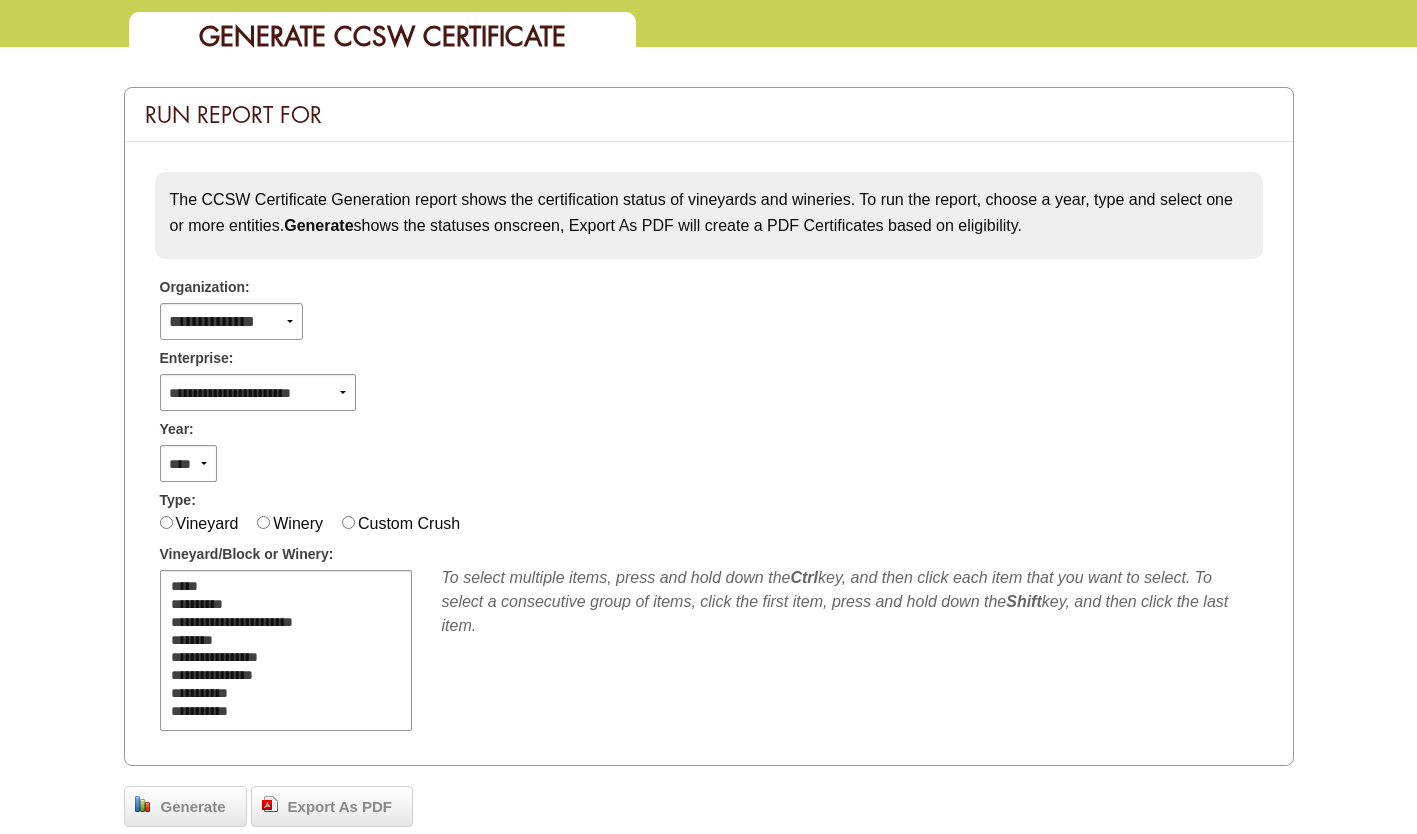 scroll, scrollTop: 200, scrollLeft: 0, axis: vertical 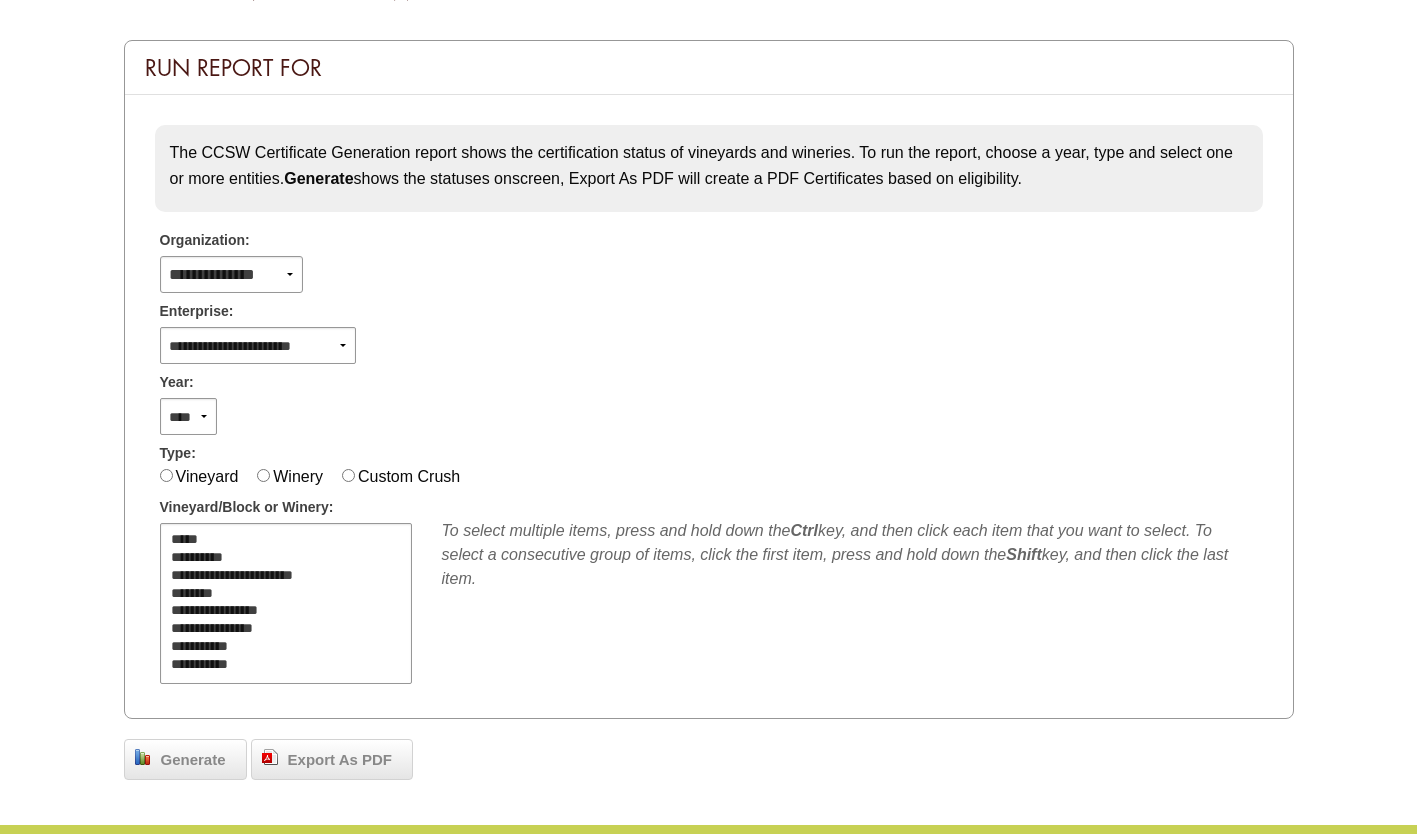 click on "**********" at bounding box center (258, 345) 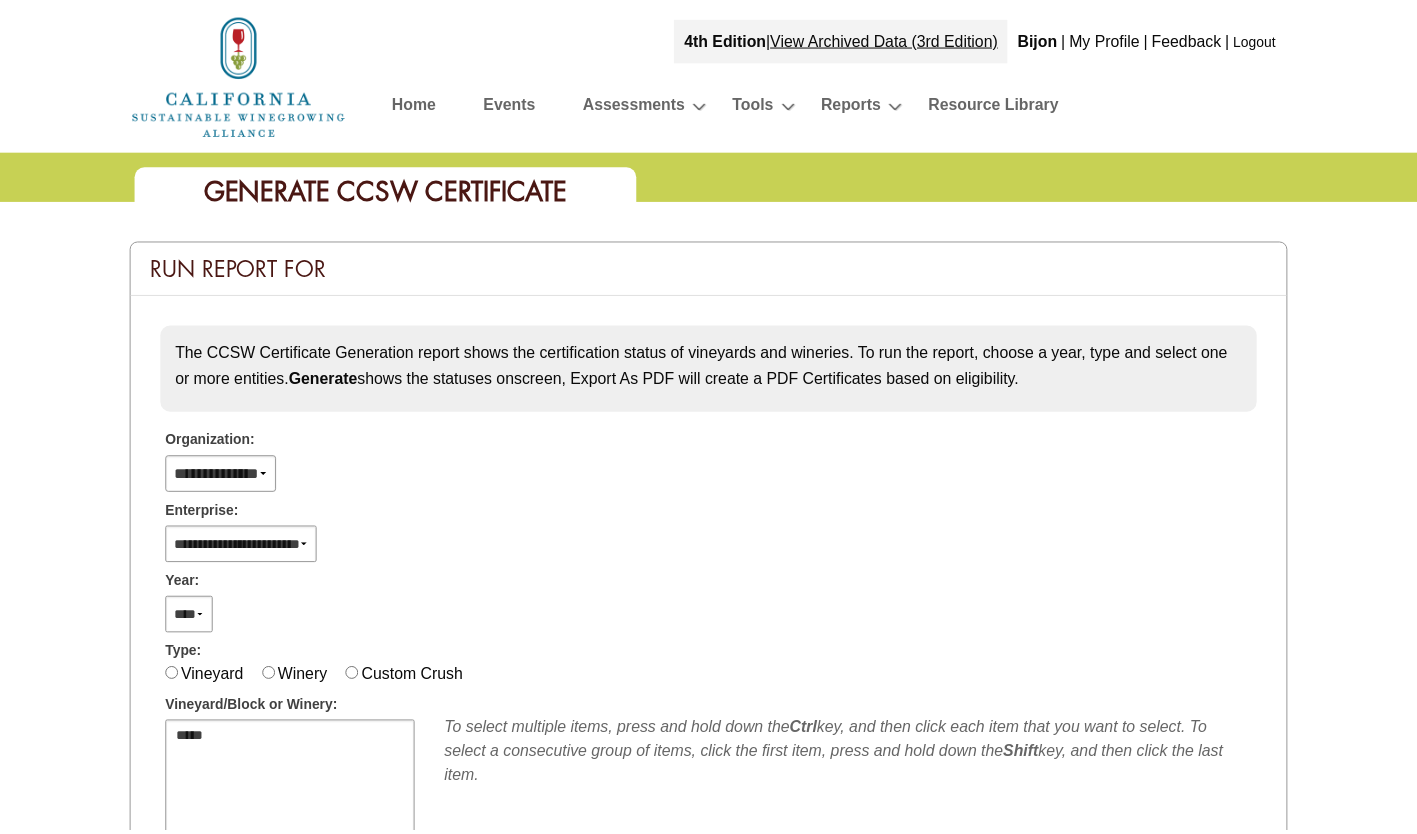 scroll, scrollTop: 200, scrollLeft: 0, axis: vertical 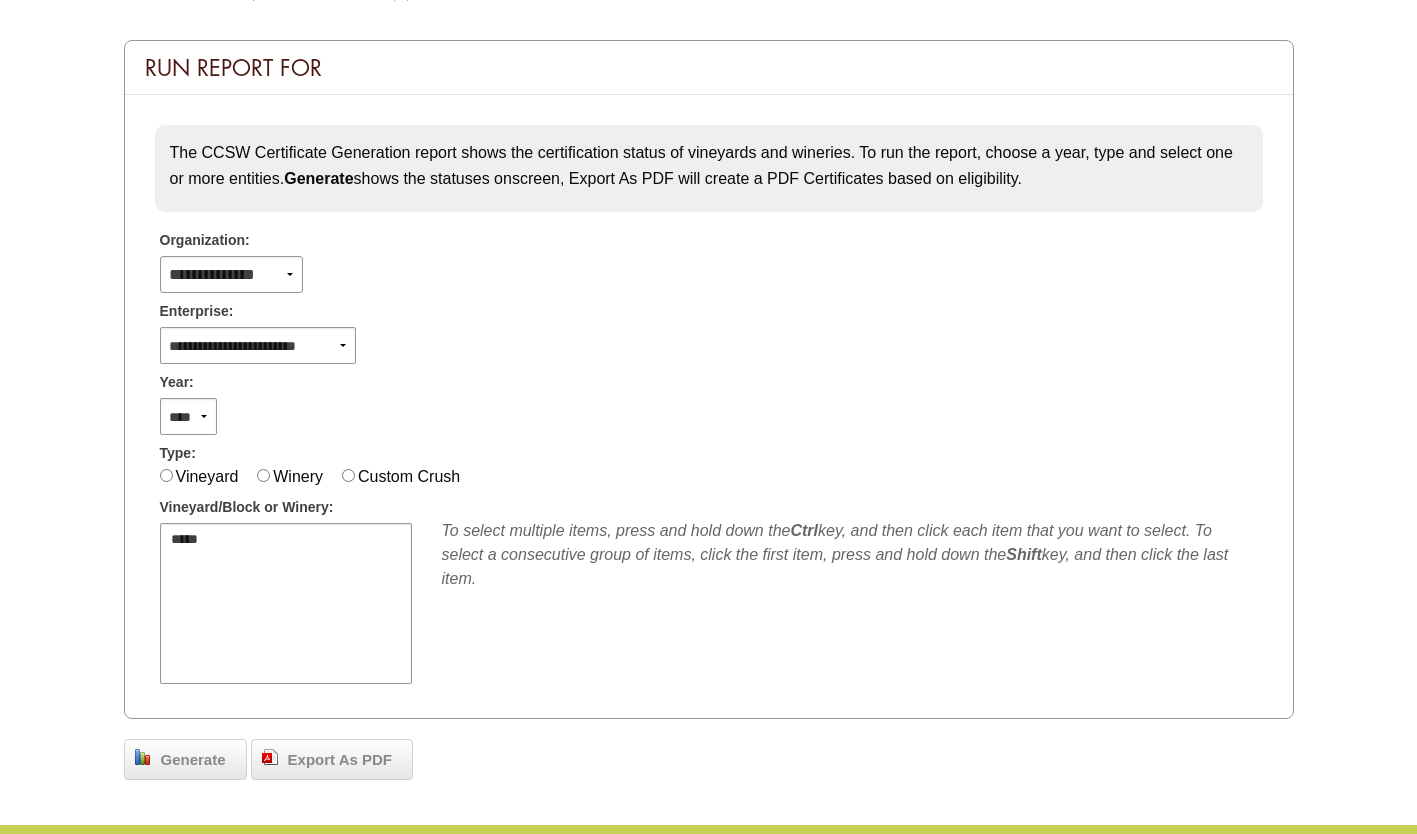 click on "**********" at bounding box center [258, 345] 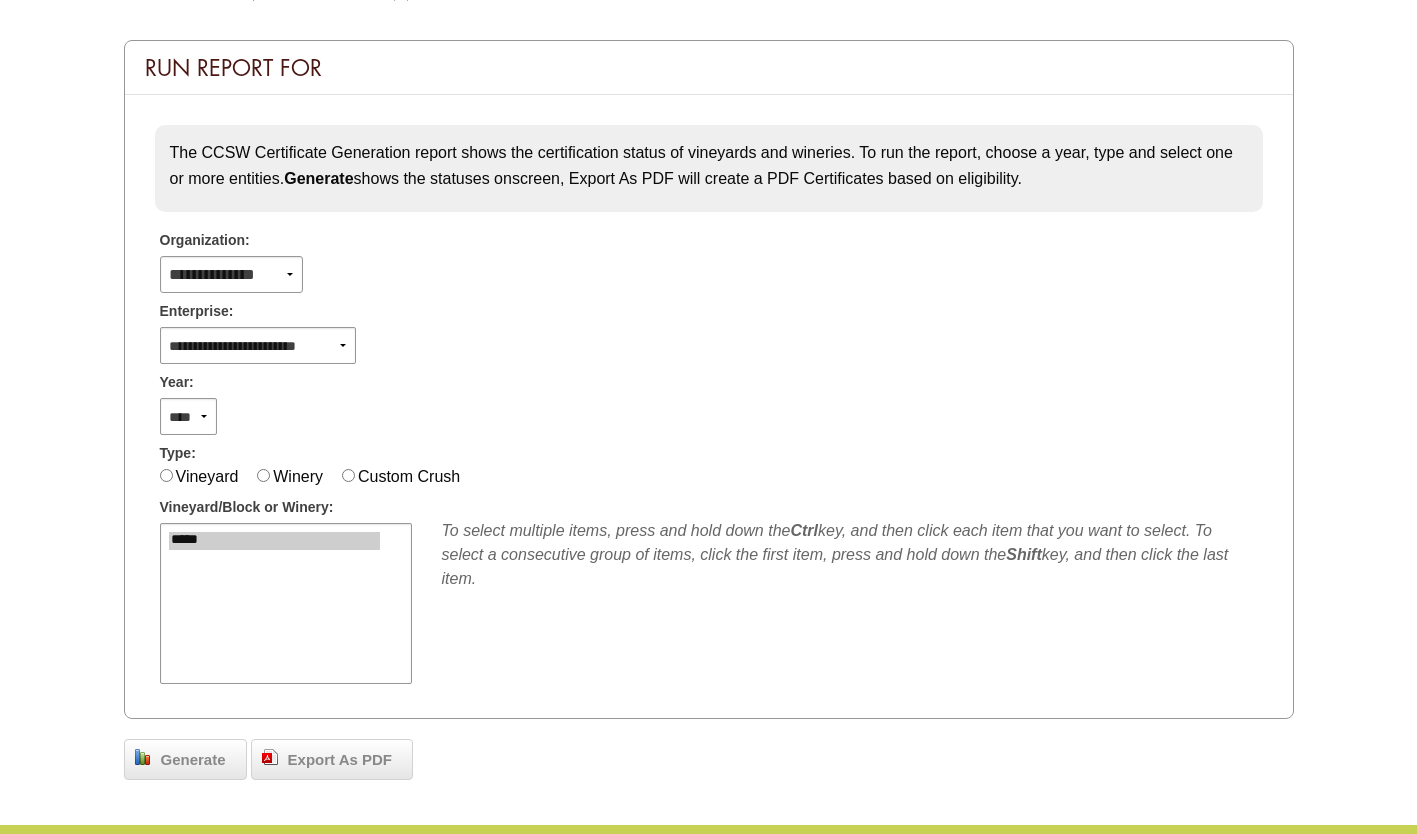click on "Generate" at bounding box center (193, 760) 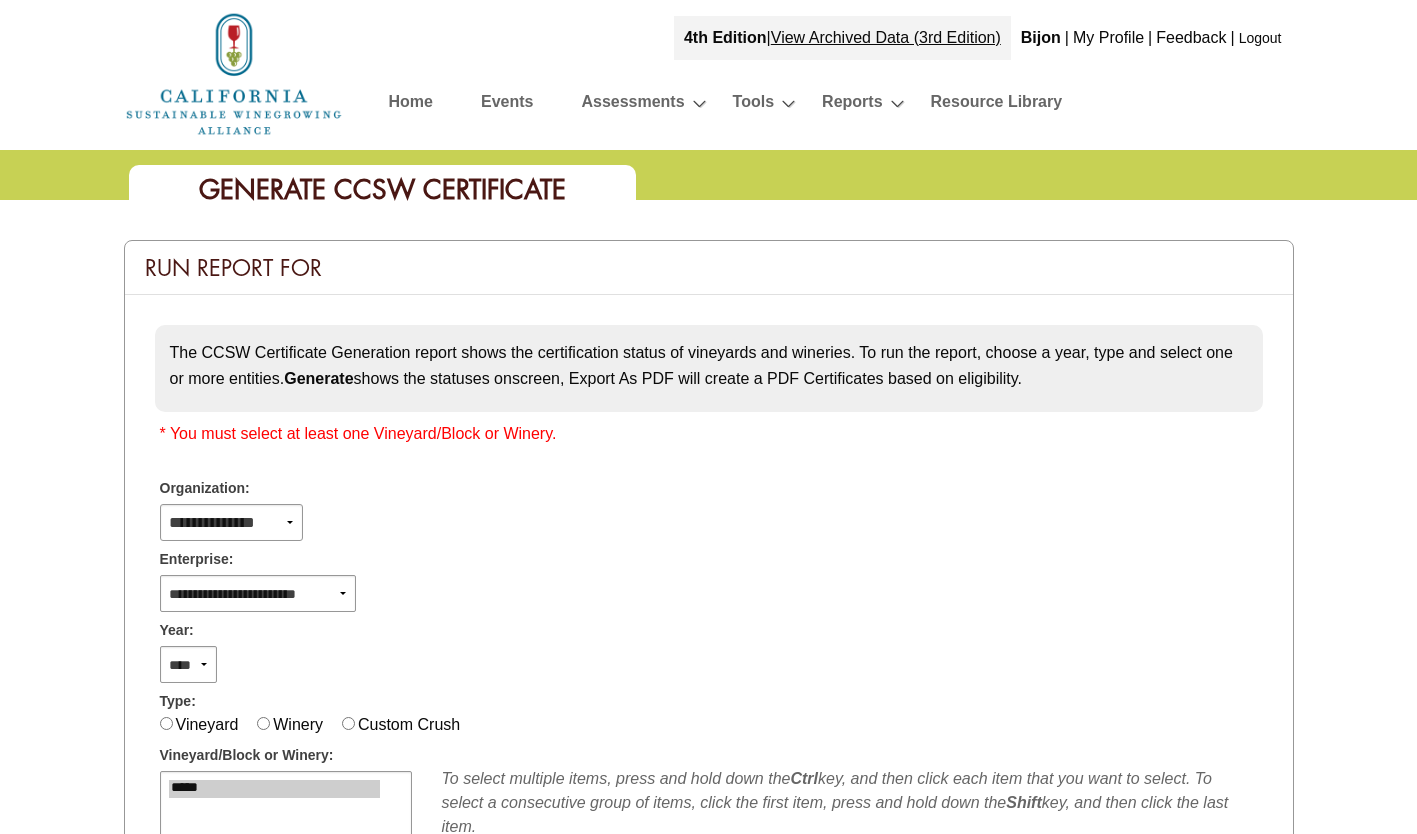 scroll, scrollTop: 200, scrollLeft: 0, axis: vertical 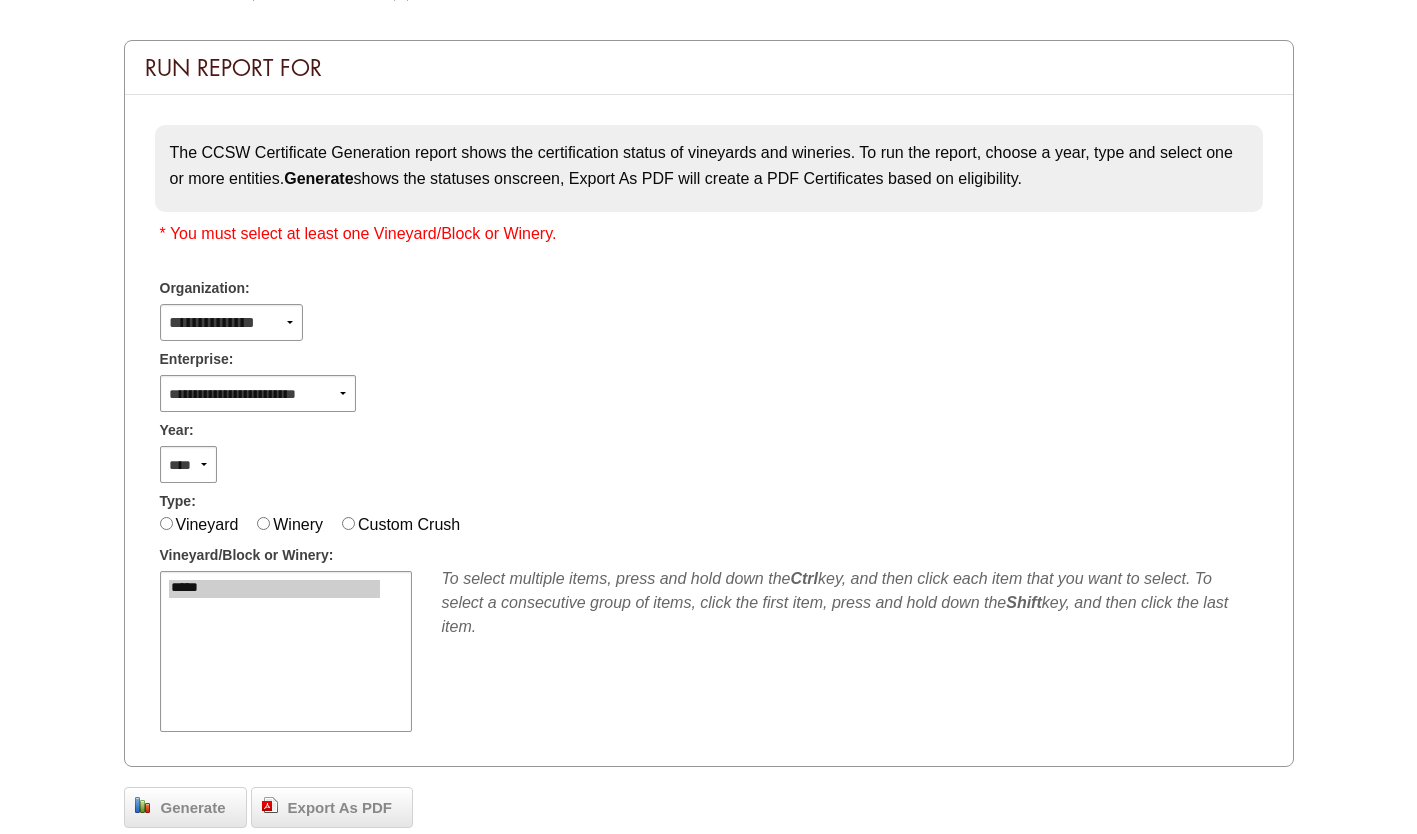 click on "*****" at bounding box center (274, 589) 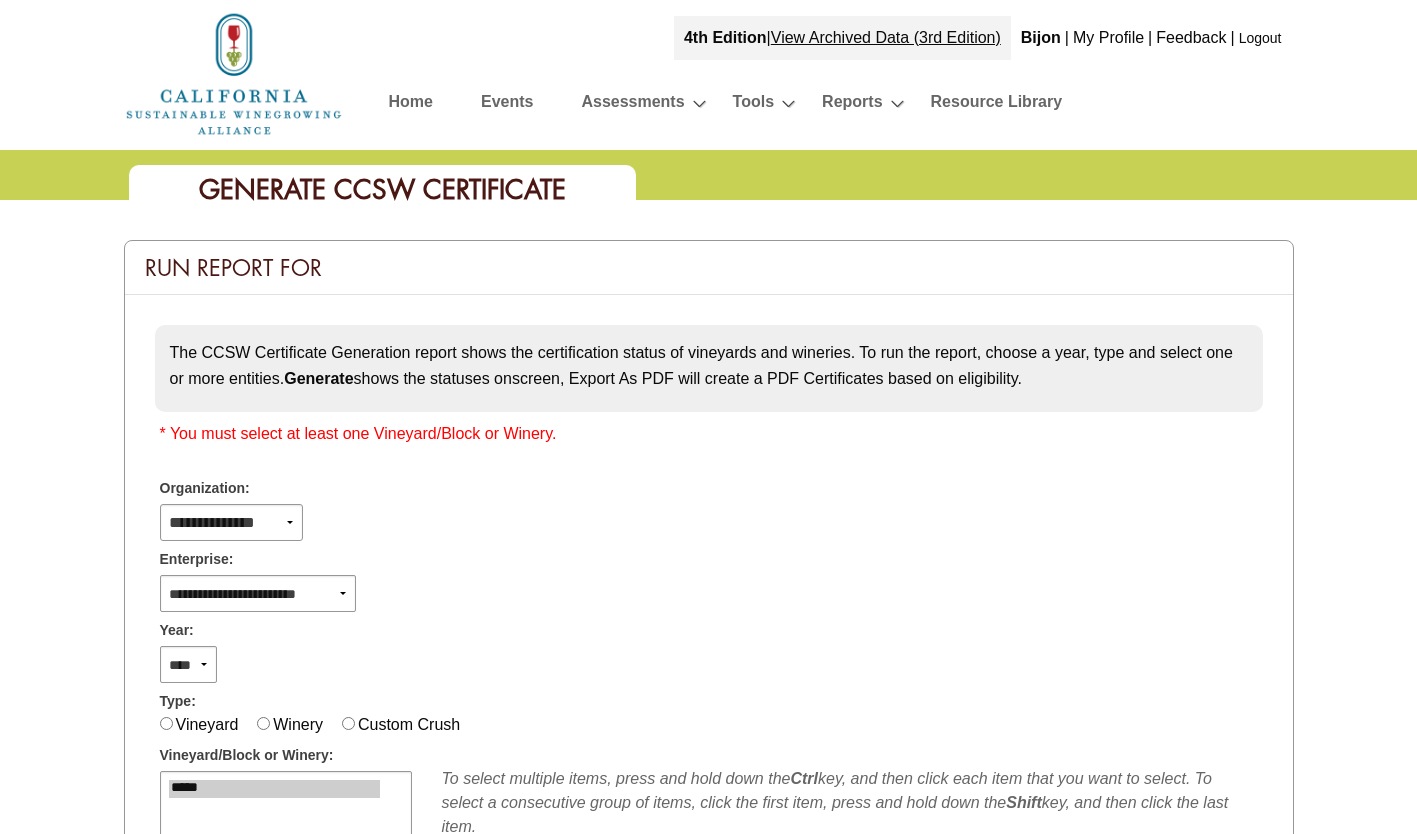 scroll, scrollTop: 200, scrollLeft: 0, axis: vertical 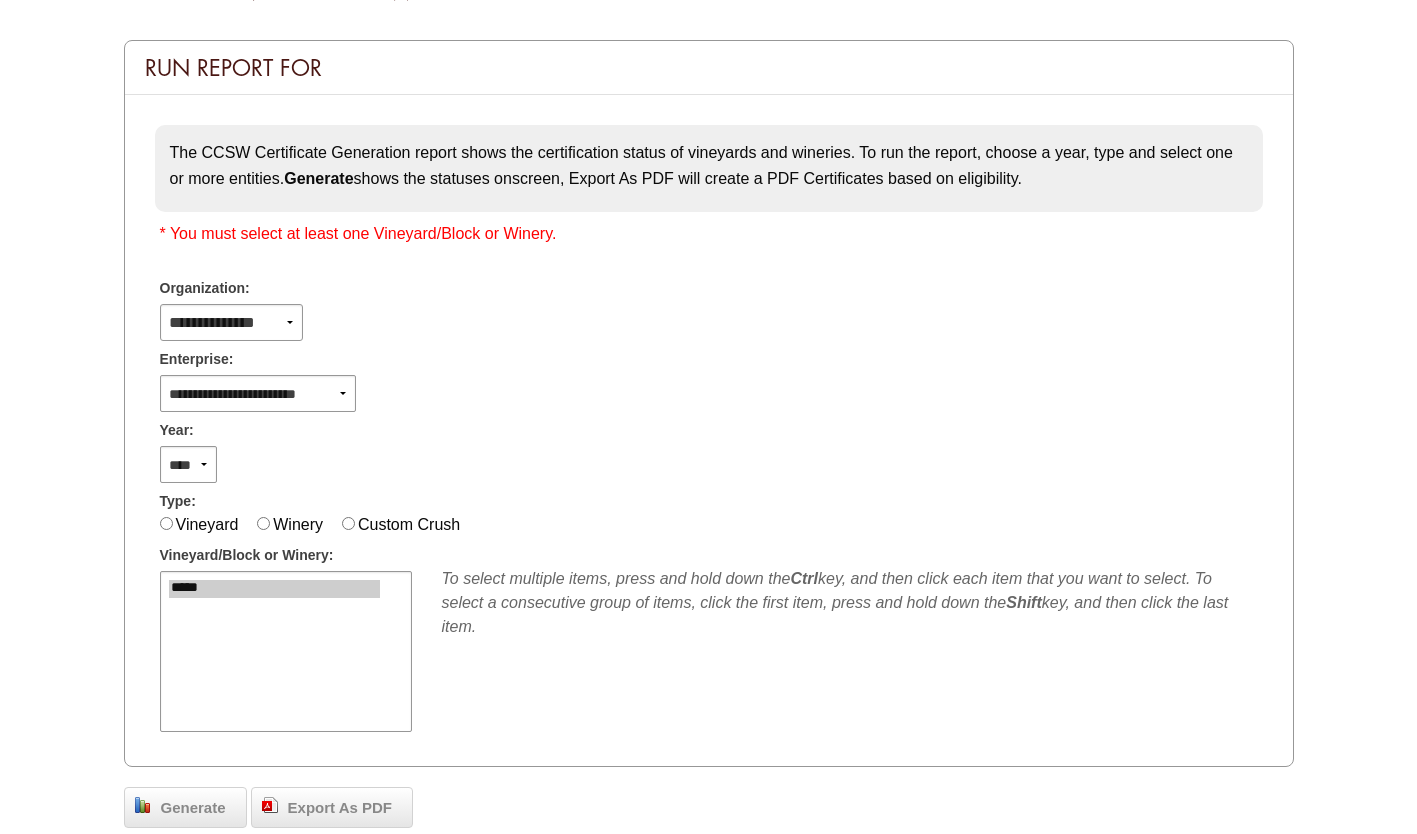 click on "Year:" at bounding box center [709, 427] 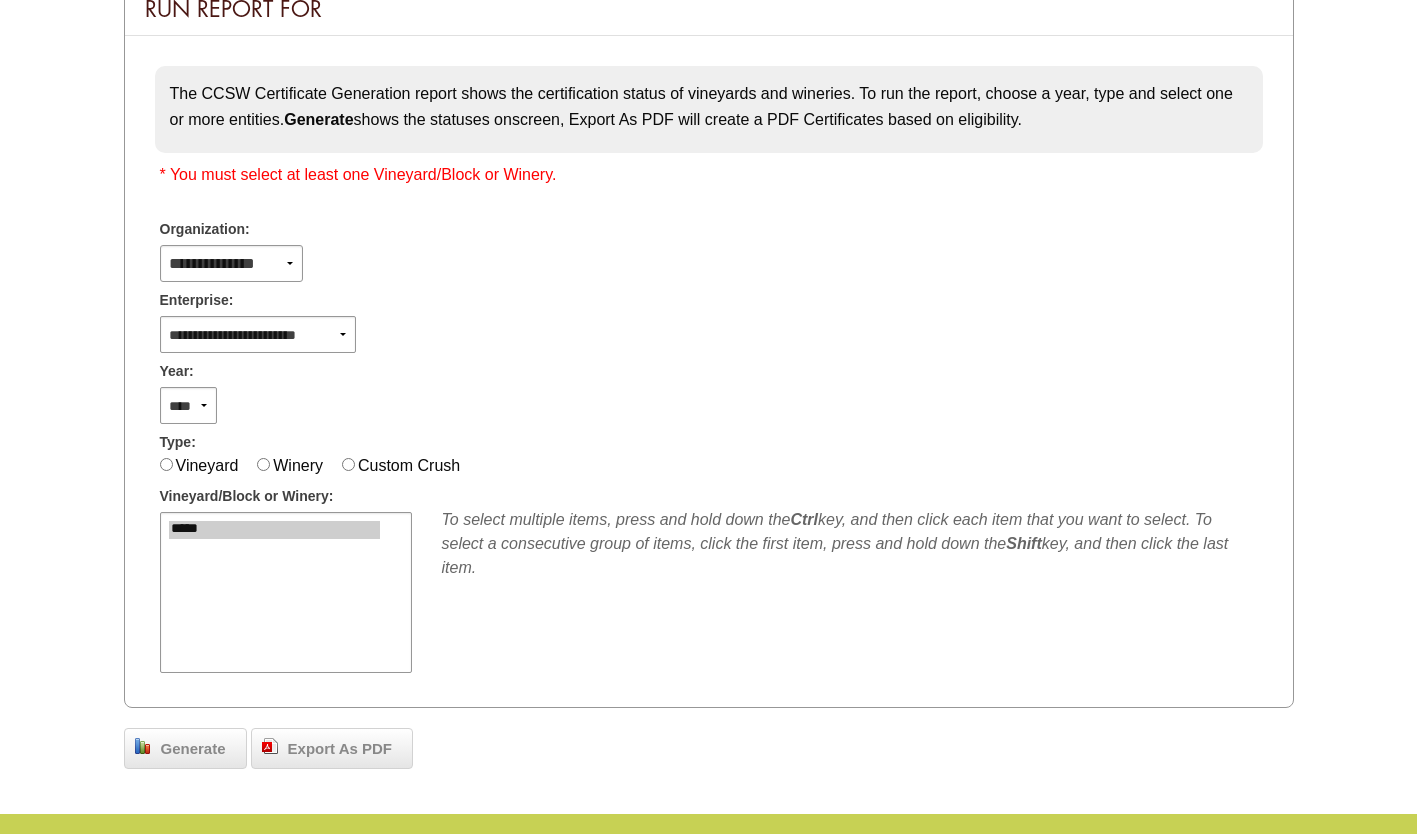 scroll, scrollTop: 200, scrollLeft: 0, axis: vertical 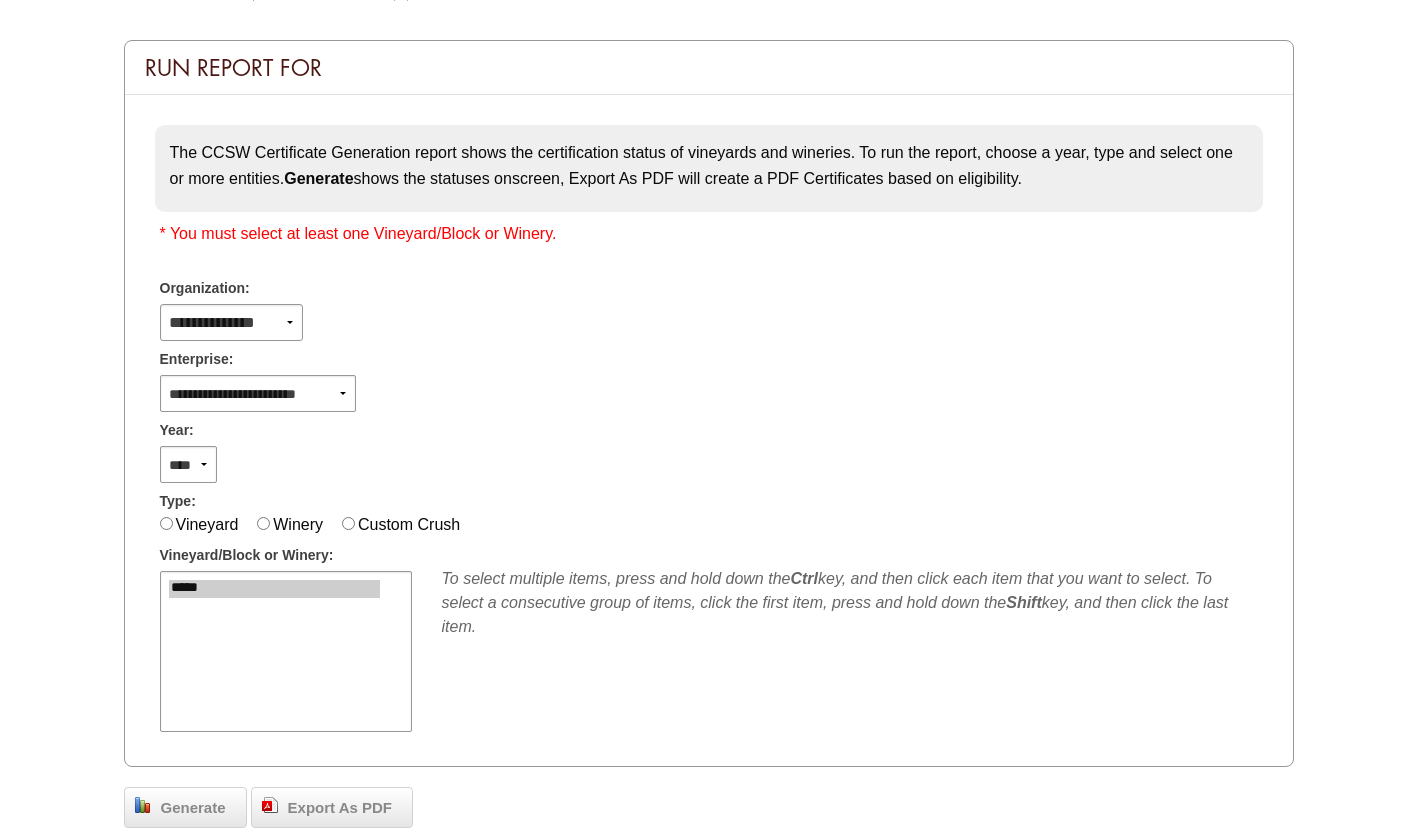 click on "*****" at bounding box center (286, 651) 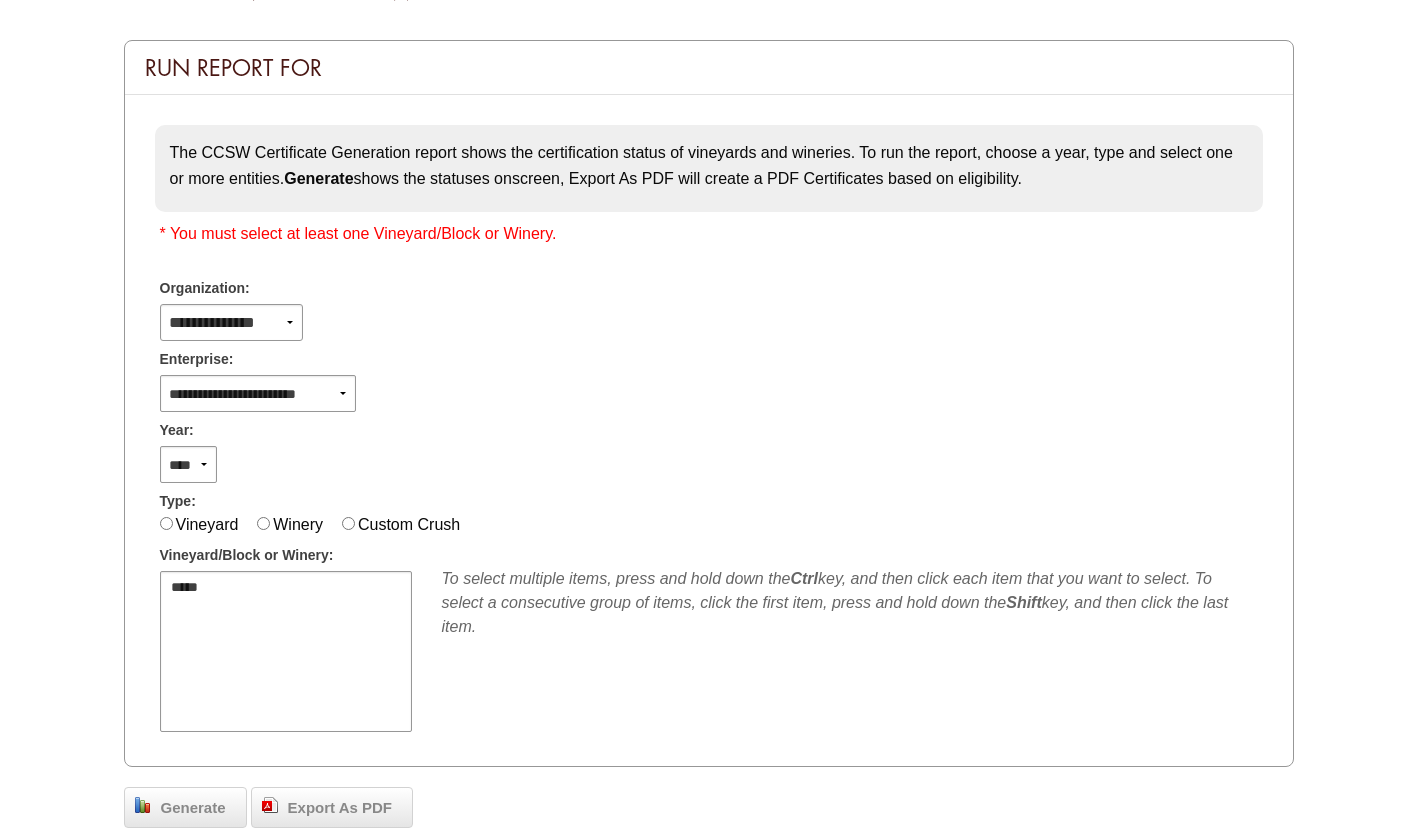select 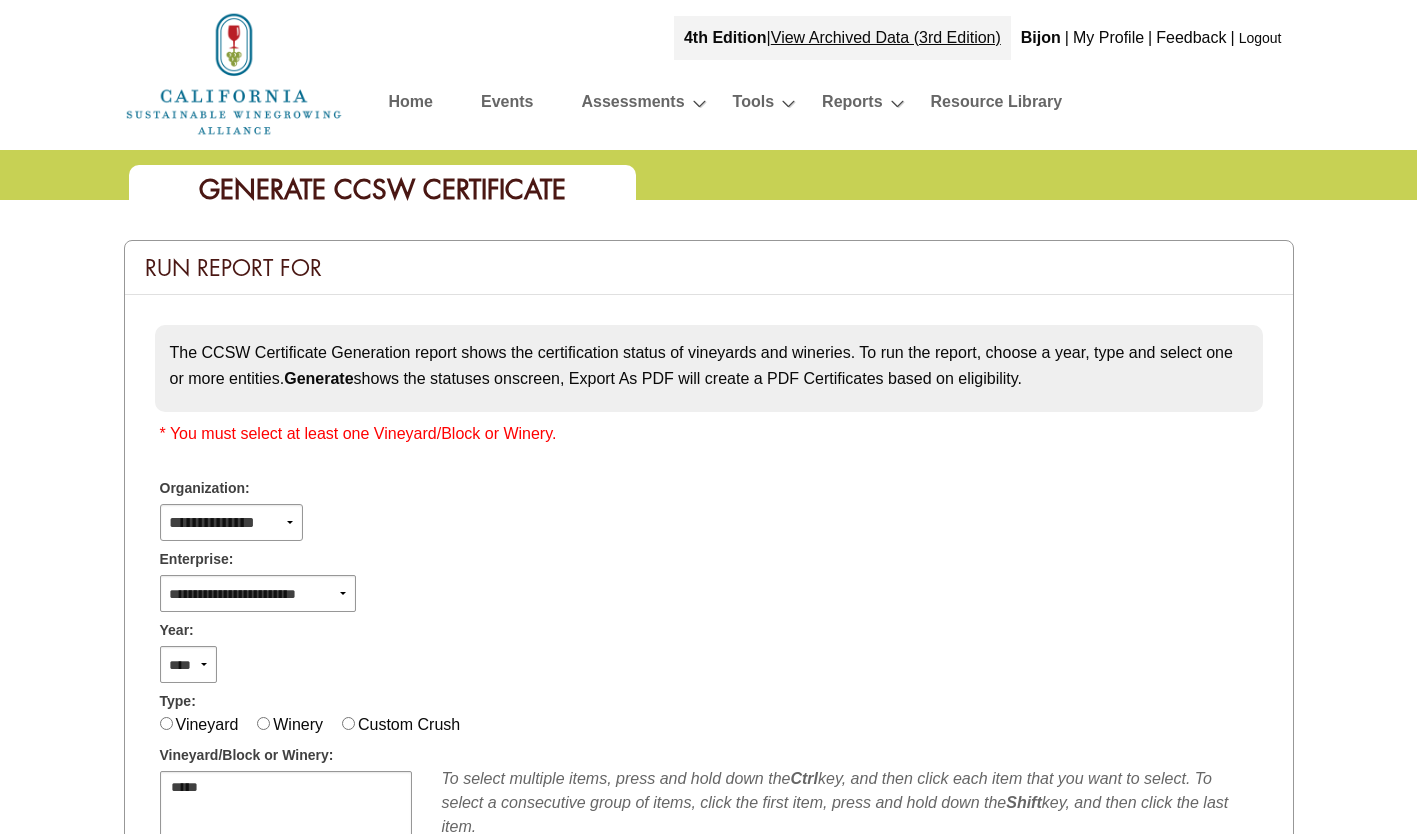 scroll, scrollTop: 200, scrollLeft: 0, axis: vertical 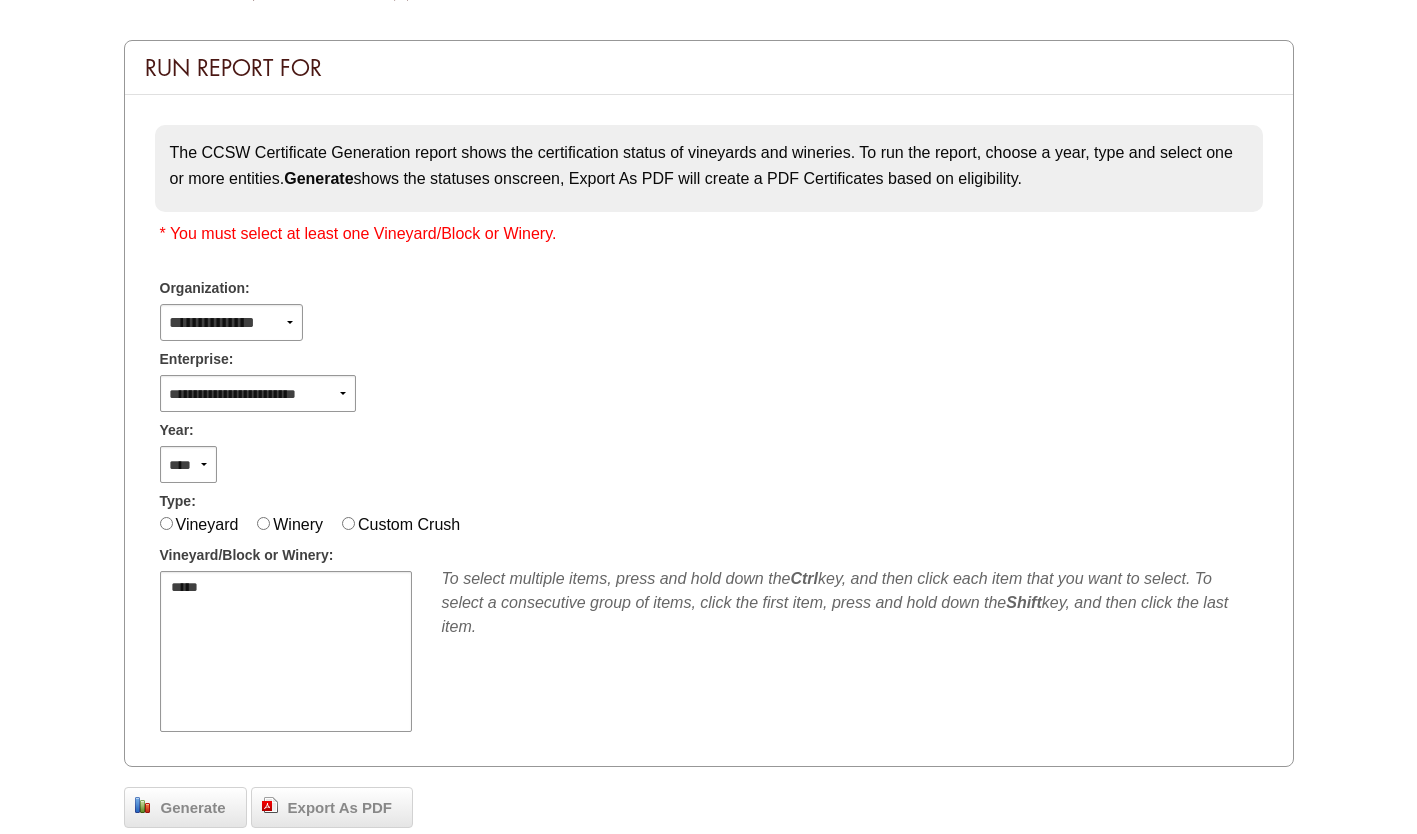 select on "**" 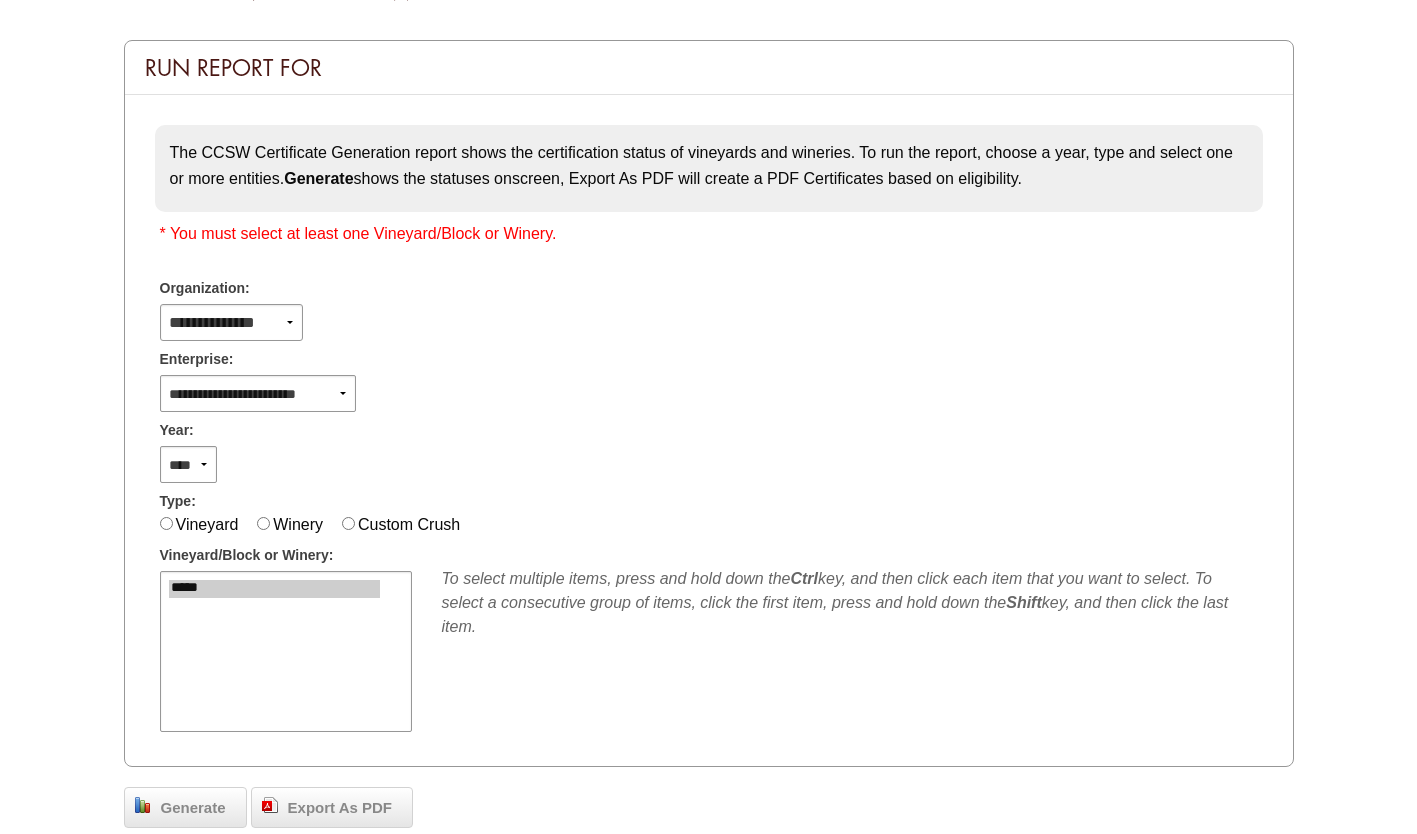 click on "Generate" at bounding box center (193, 808) 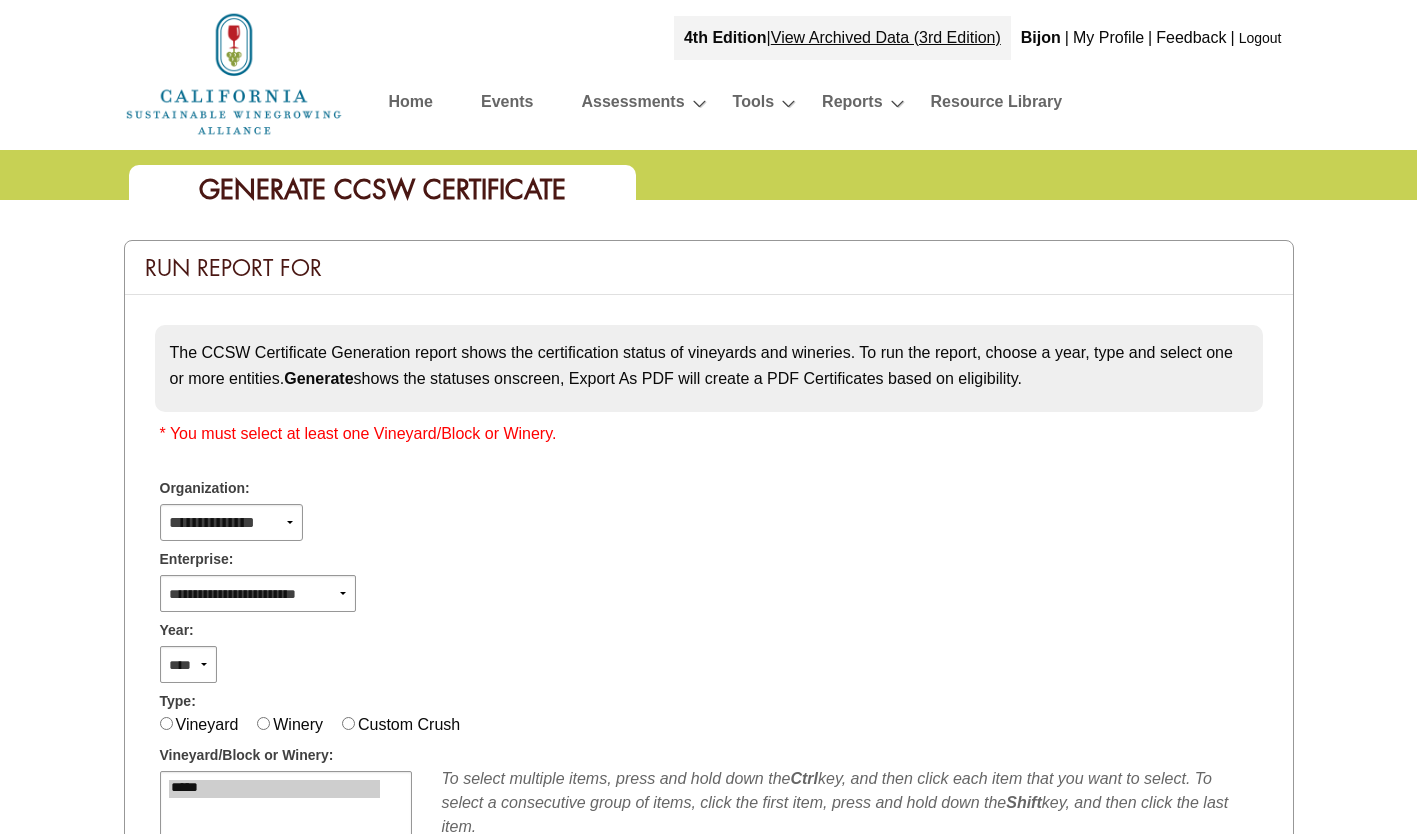 scroll, scrollTop: 200, scrollLeft: 0, axis: vertical 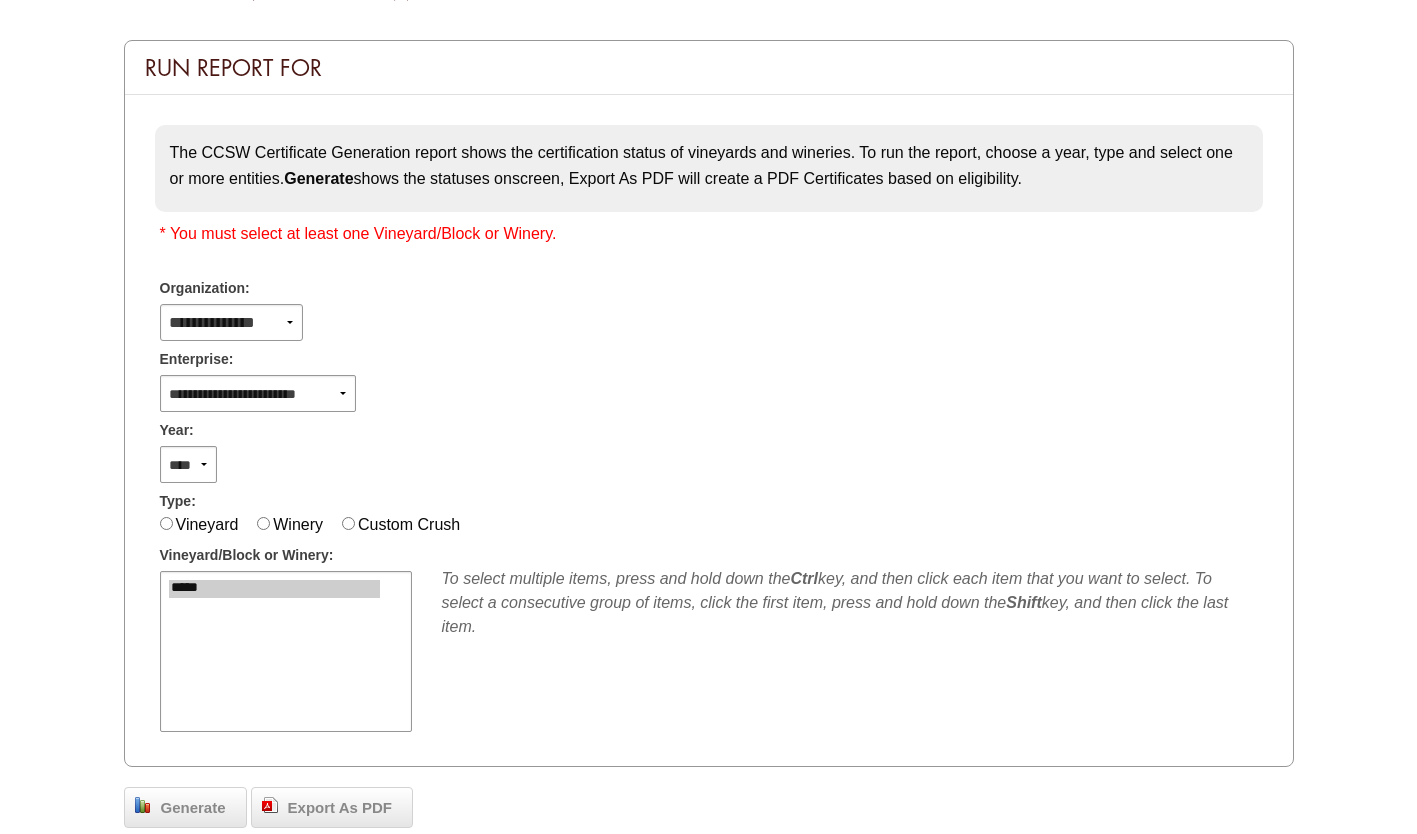 click on "Export As PDF" at bounding box center (340, 808) 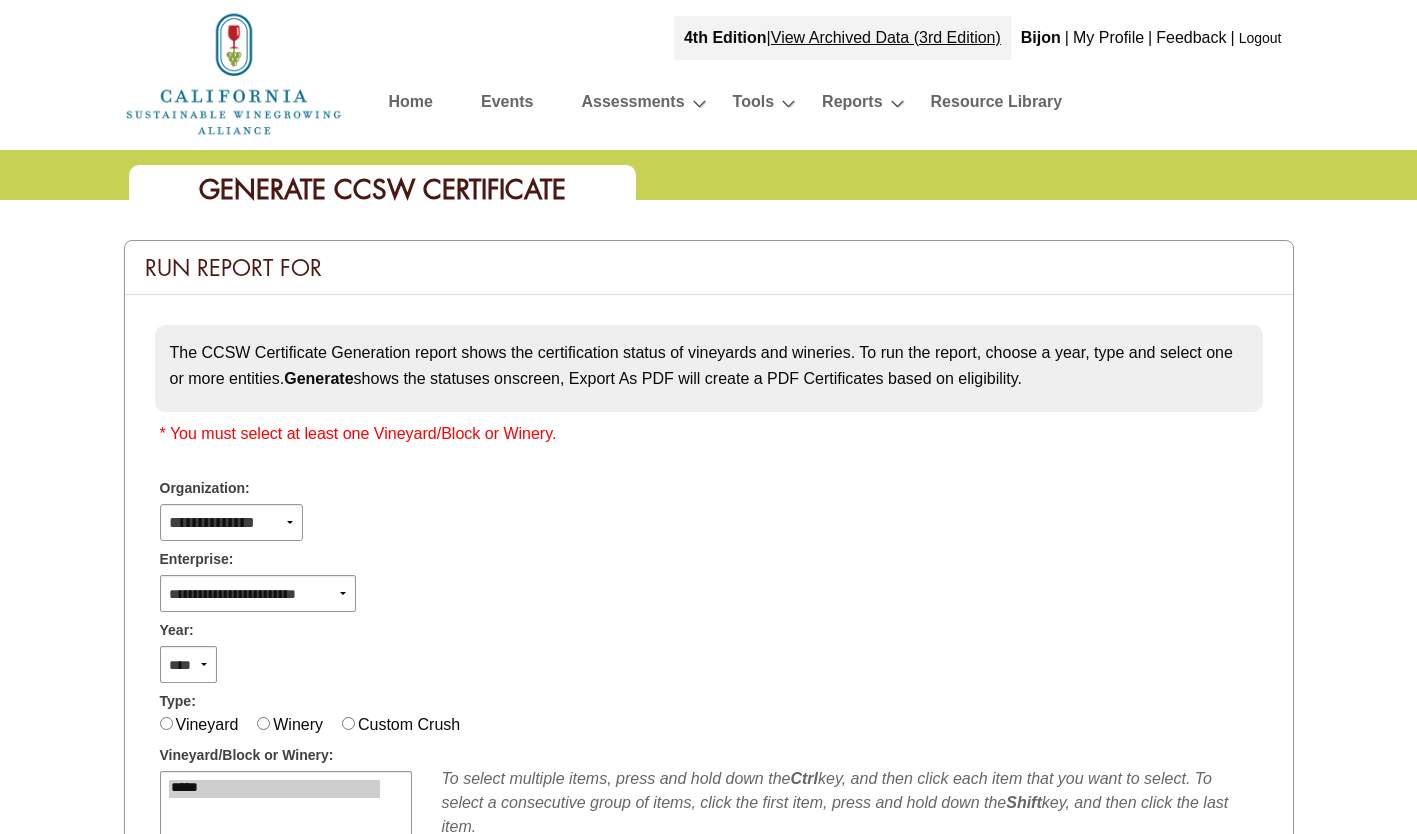 scroll, scrollTop: 200, scrollLeft: 0, axis: vertical 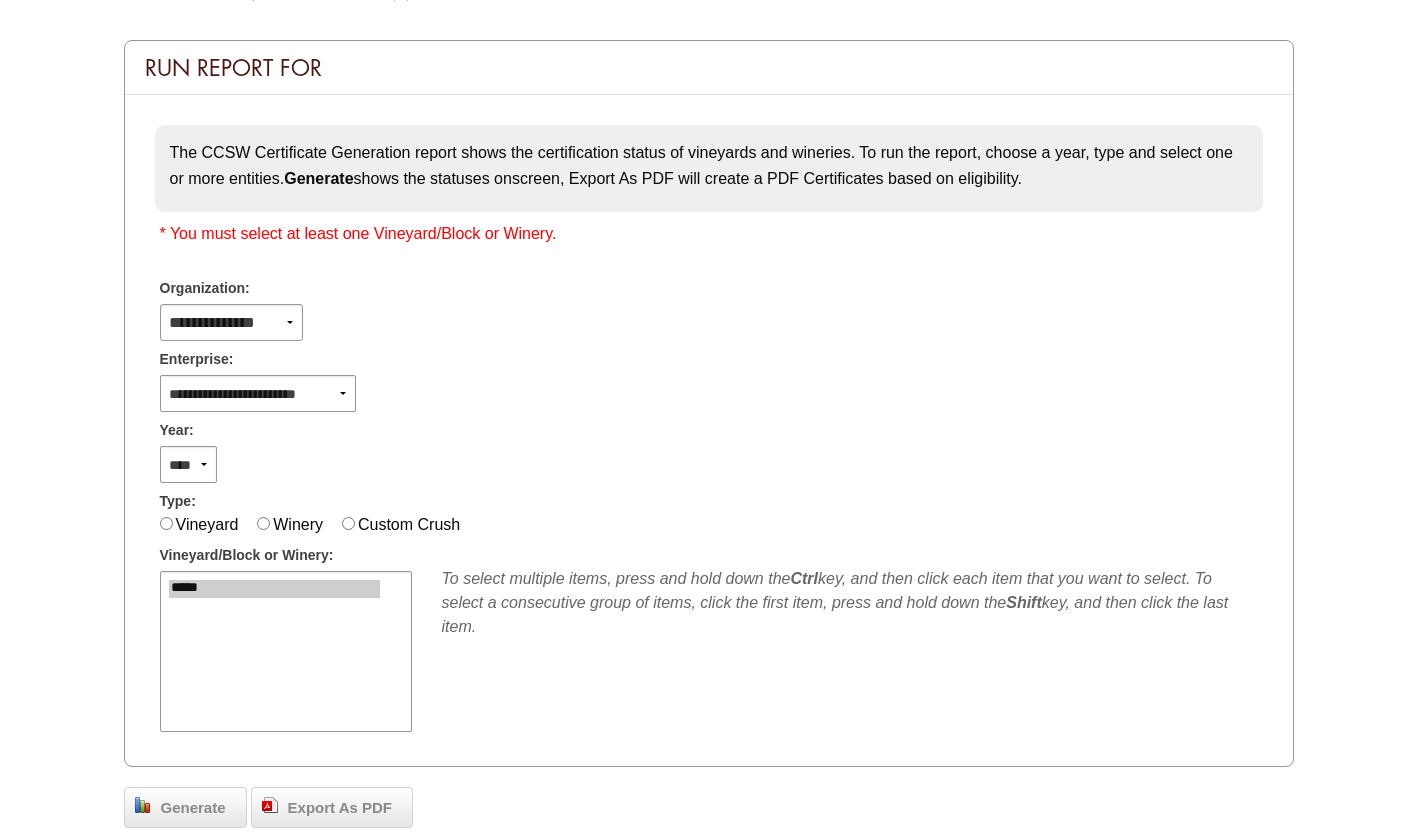 drag, startPoint x: 0, startPoint y: 0, endPoint x: 355, endPoint y: 804, distance: 878.8862 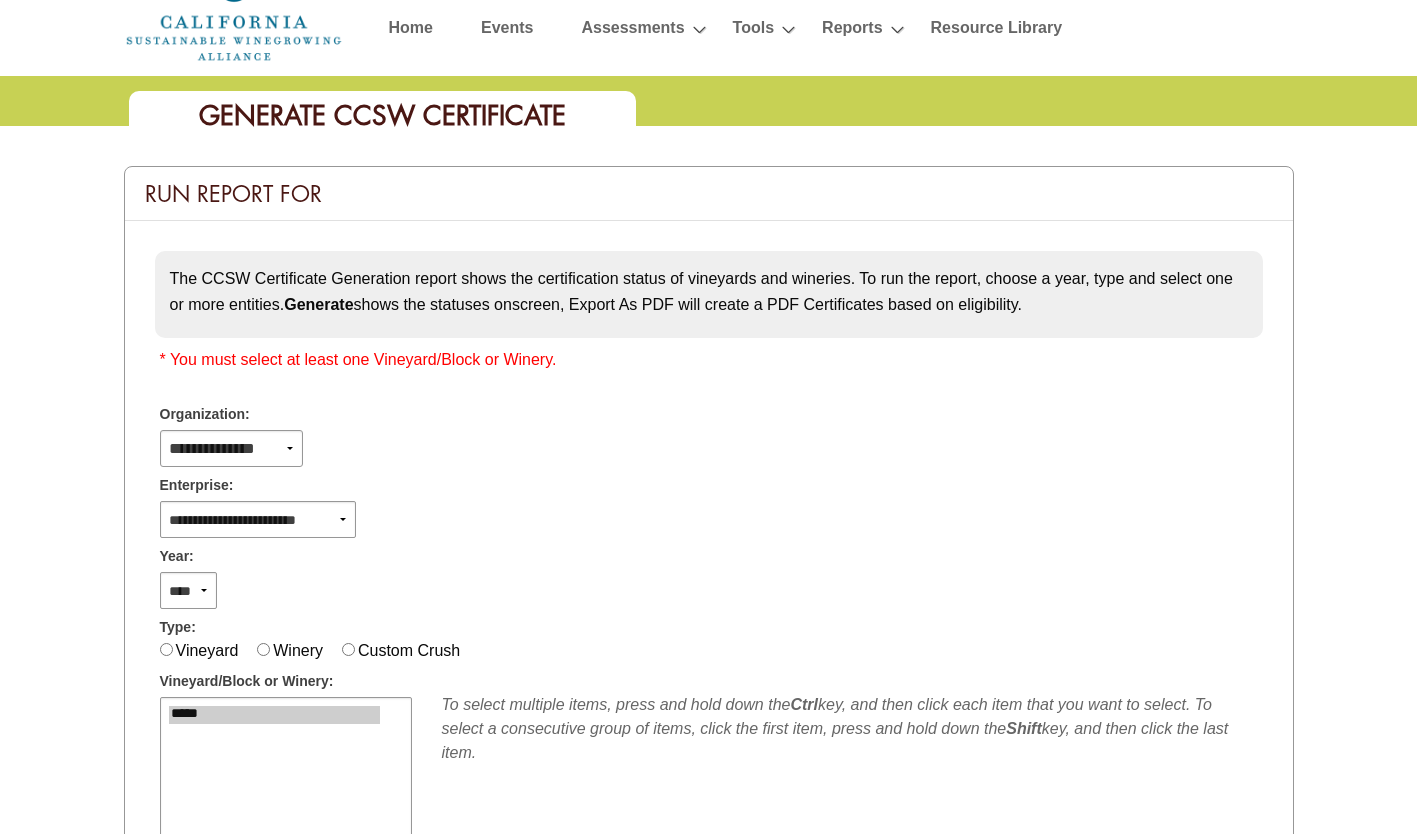 scroll, scrollTop: 0, scrollLeft: 0, axis: both 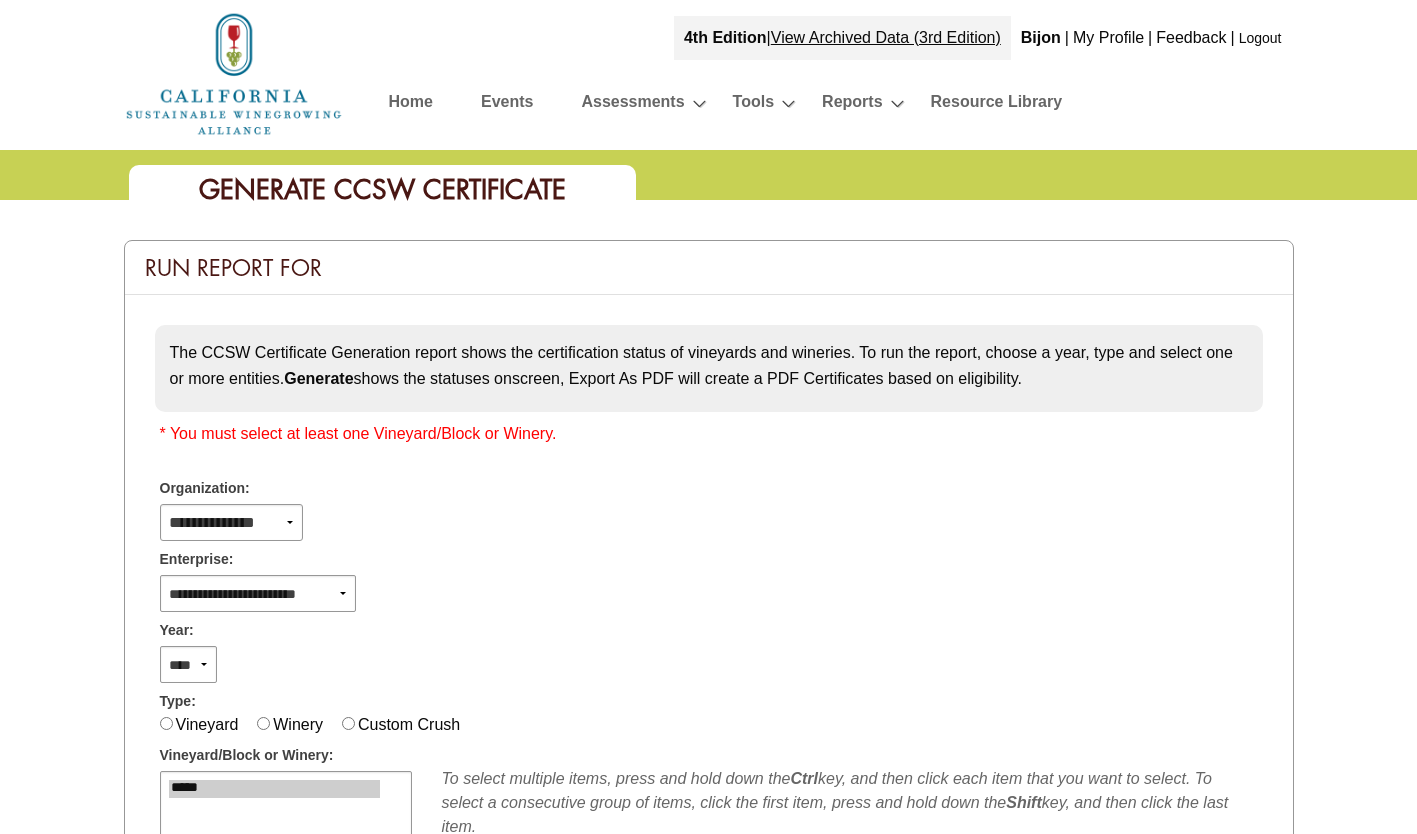 click on "**********" at bounding box center [232, 522] 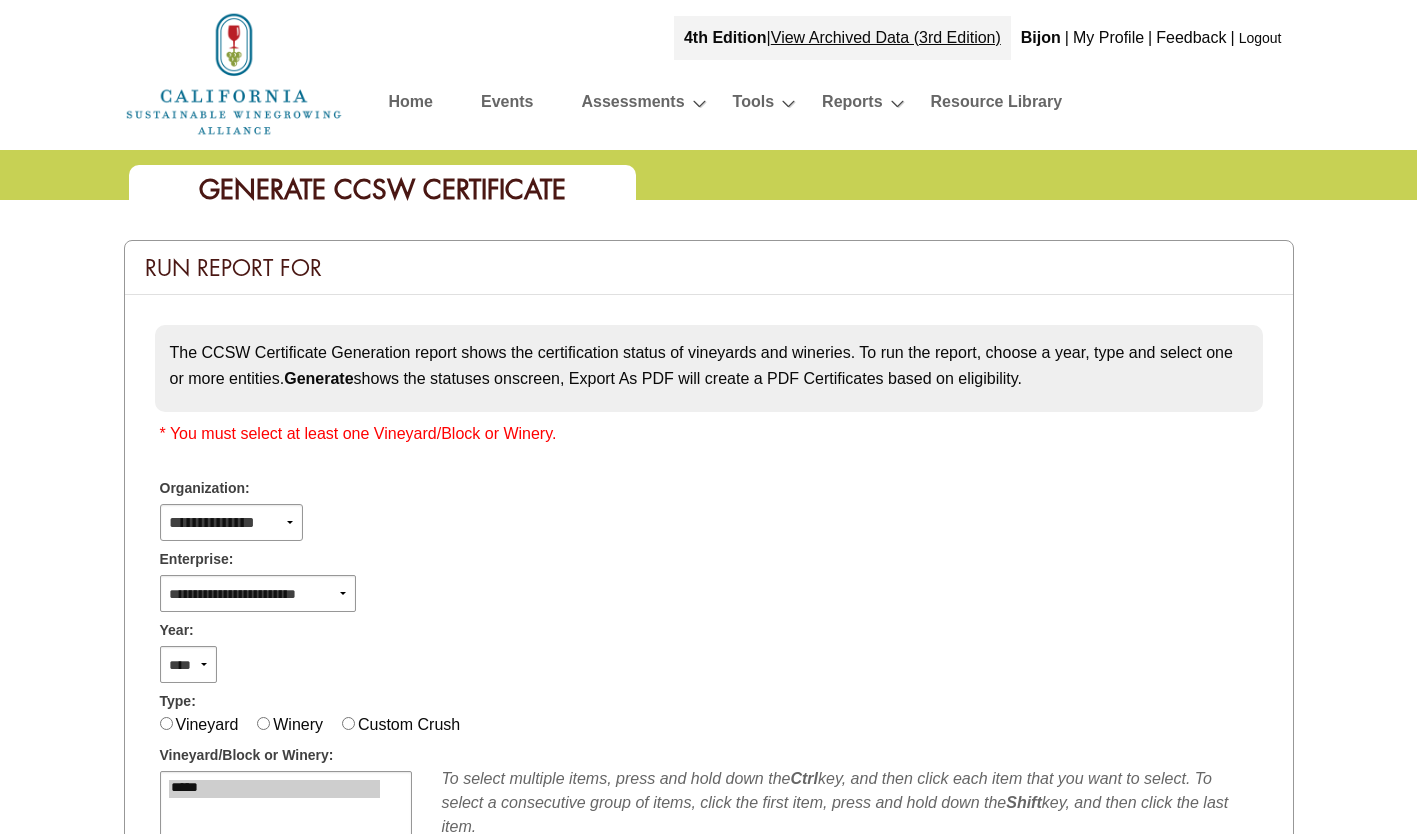 click on "**********" at bounding box center (258, 593) 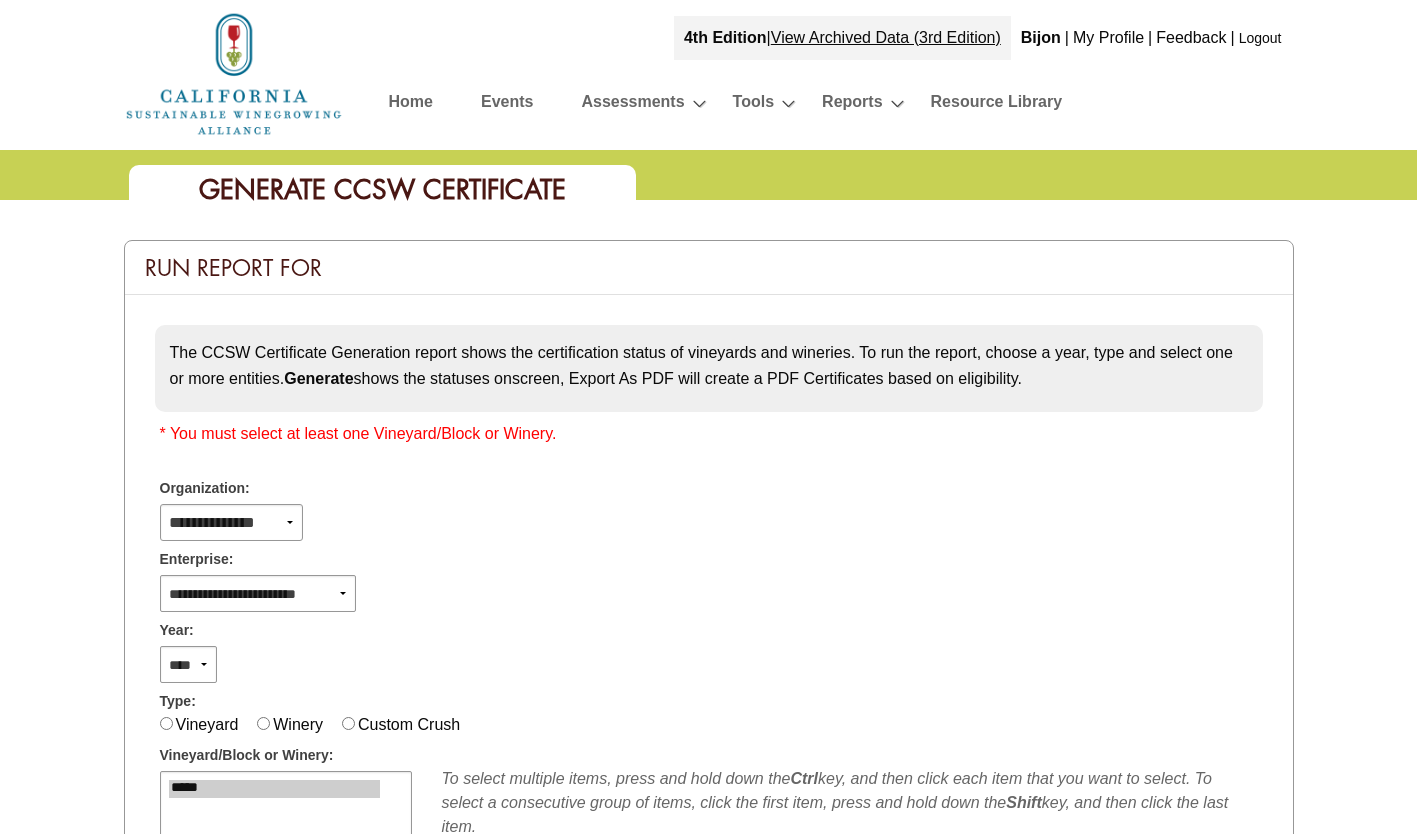 click on "**********" at bounding box center (258, 593) 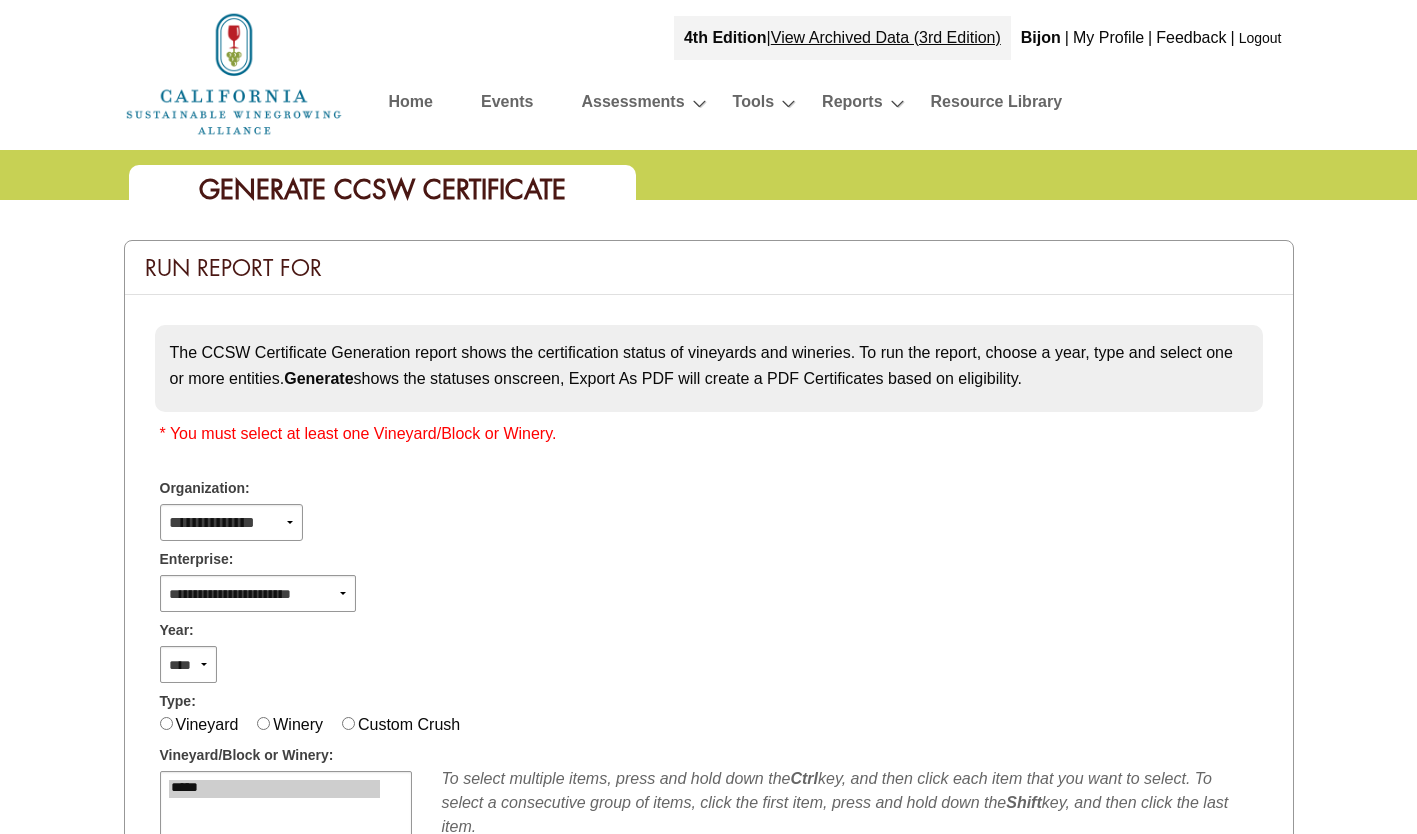 click on "**********" at bounding box center [258, 593] 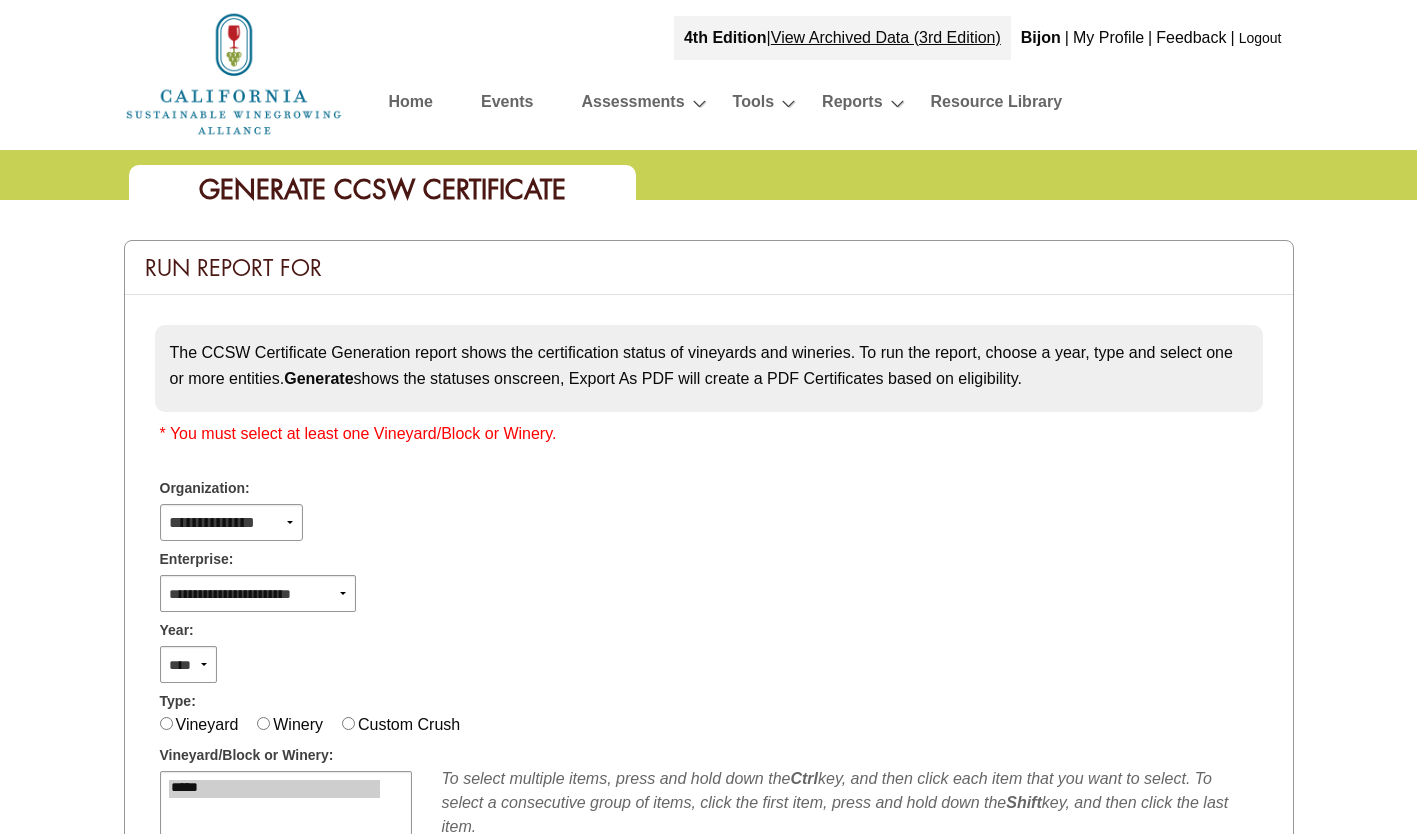 click on "****
****
****
****
****
****
****
****
****
****
****
****
****
****" at bounding box center [189, 664] 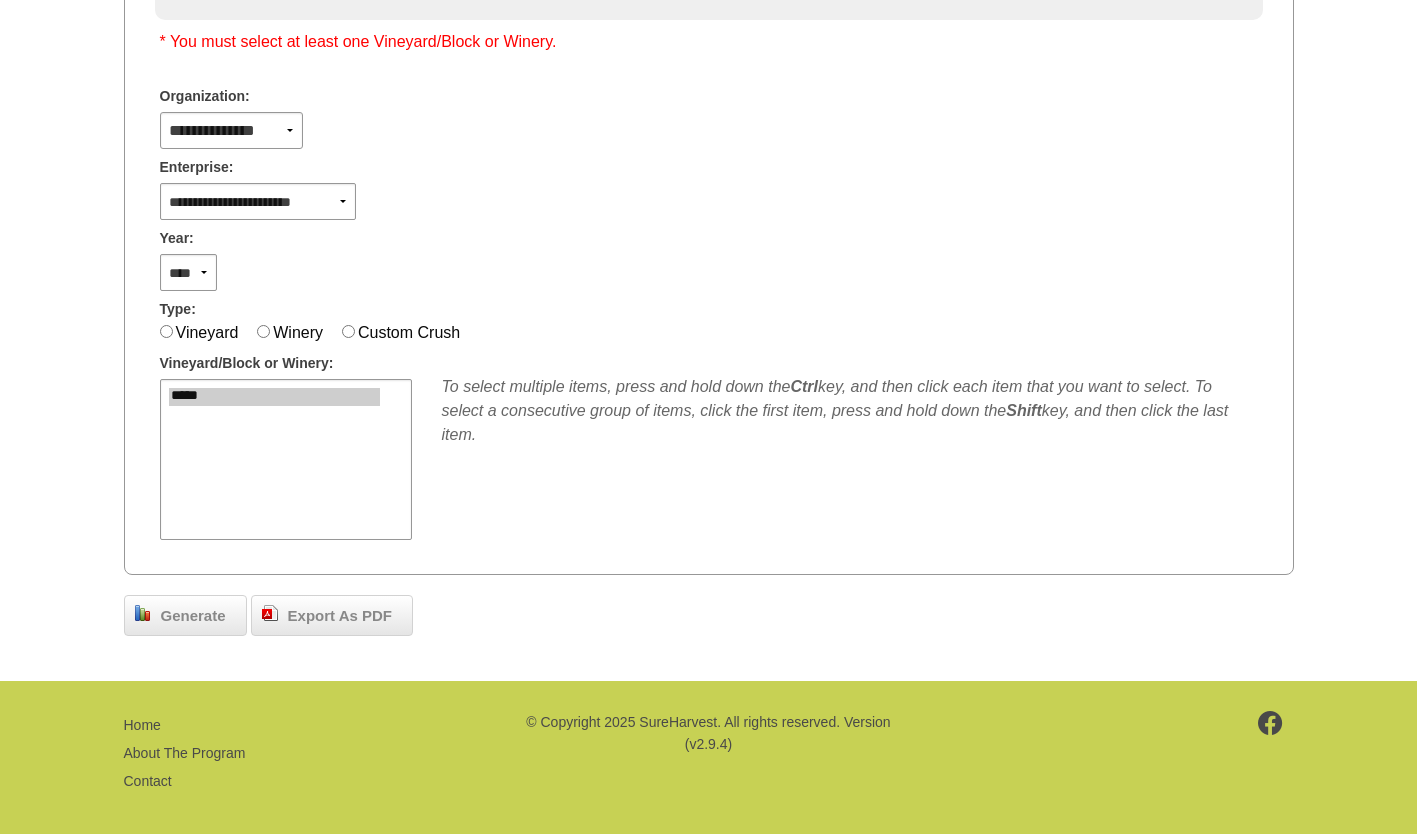 scroll, scrollTop: 400, scrollLeft: 0, axis: vertical 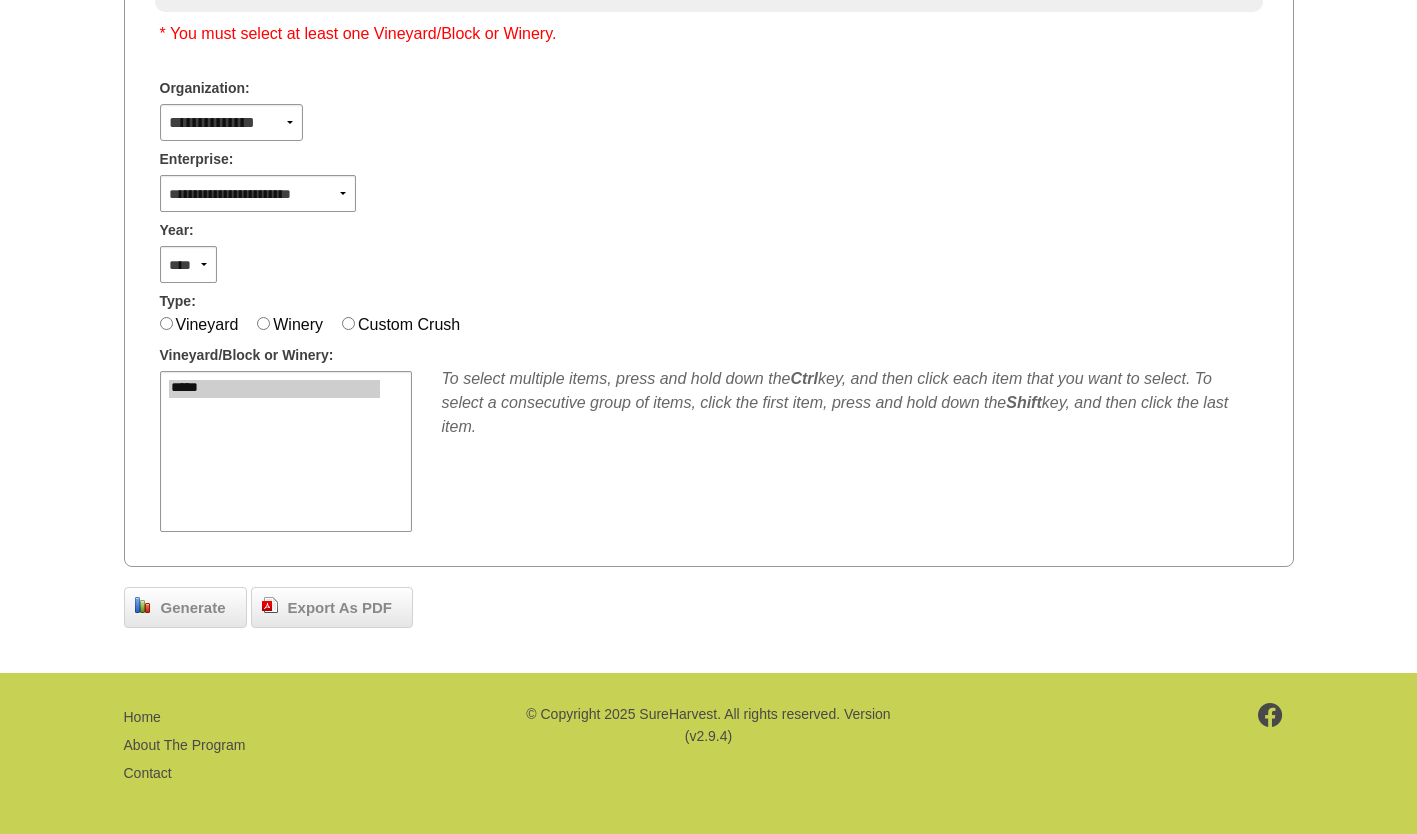 click on "Generate" at bounding box center (193, 608) 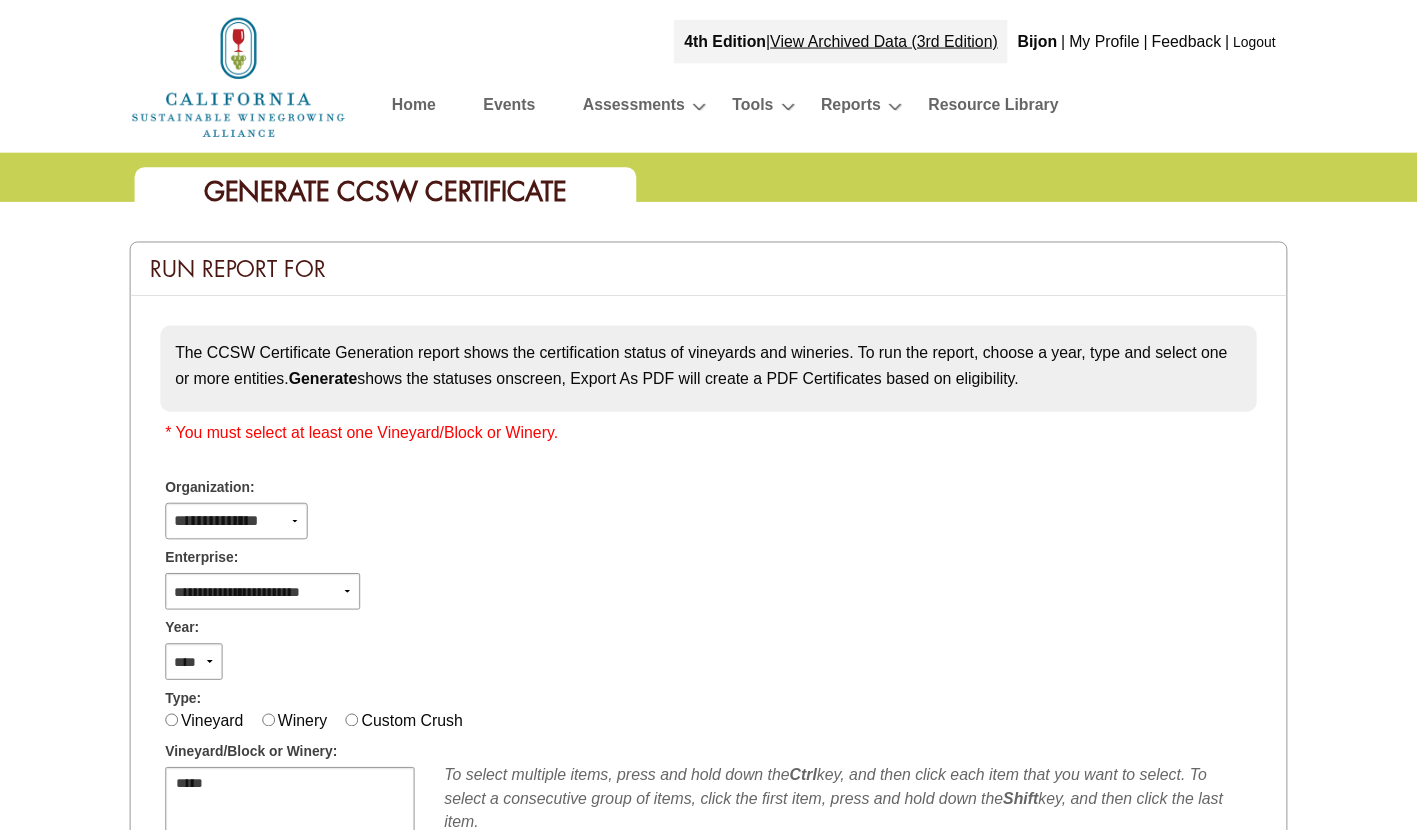 scroll, scrollTop: 400, scrollLeft: 0, axis: vertical 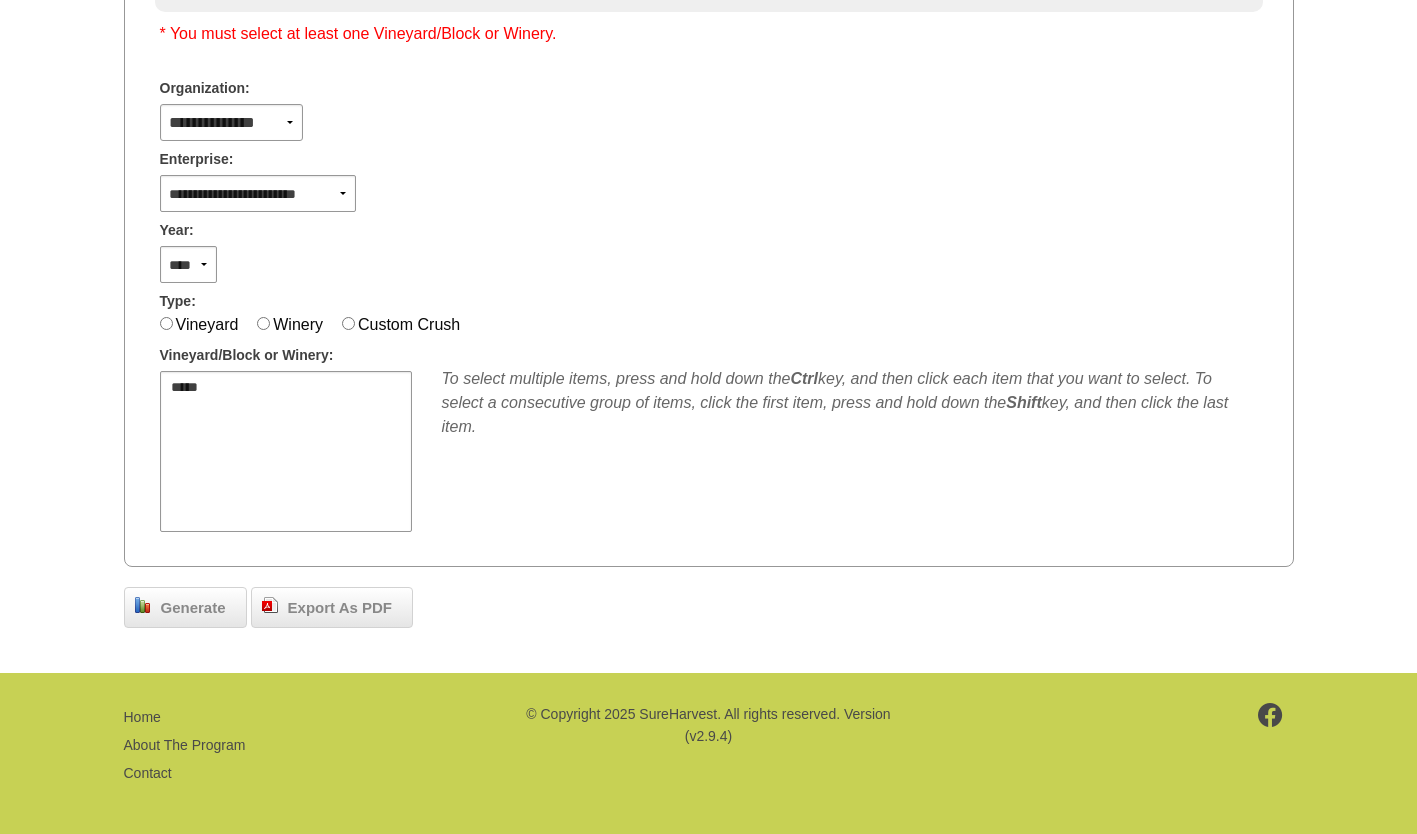 select on "**" 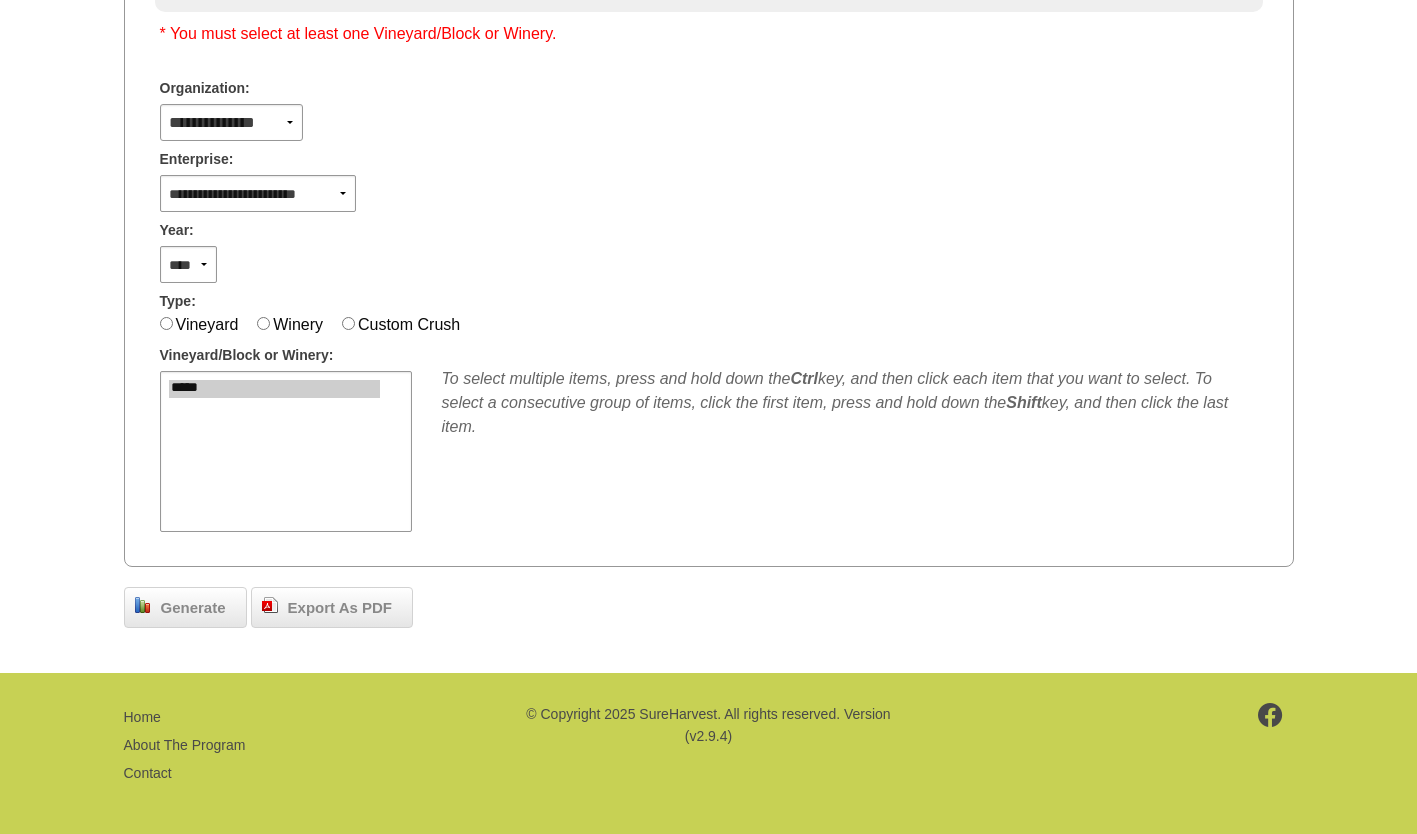 click on "*****" at bounding box center (274, 389) 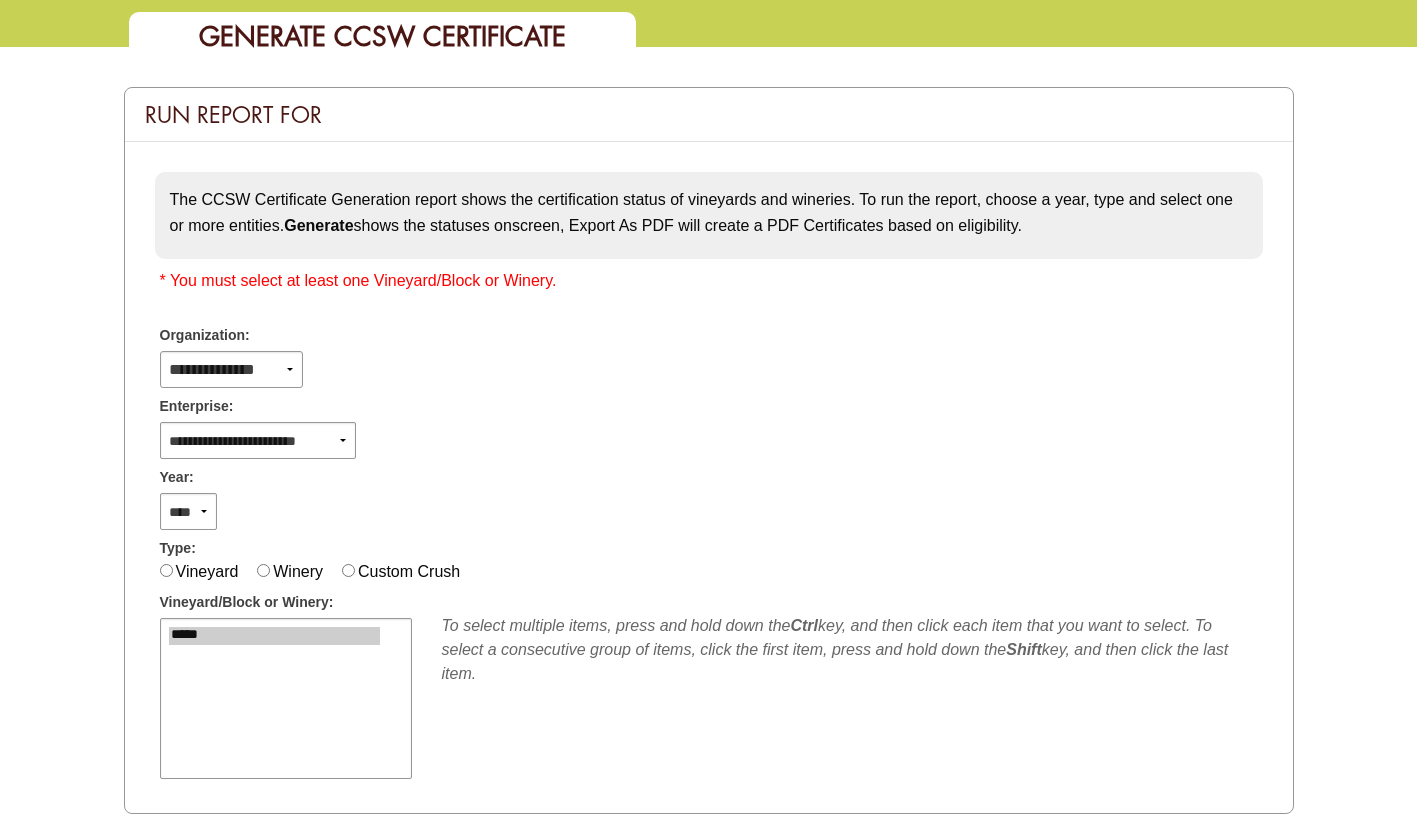scroll, scrollTop: 0, scrollLeft: 0, axis: both 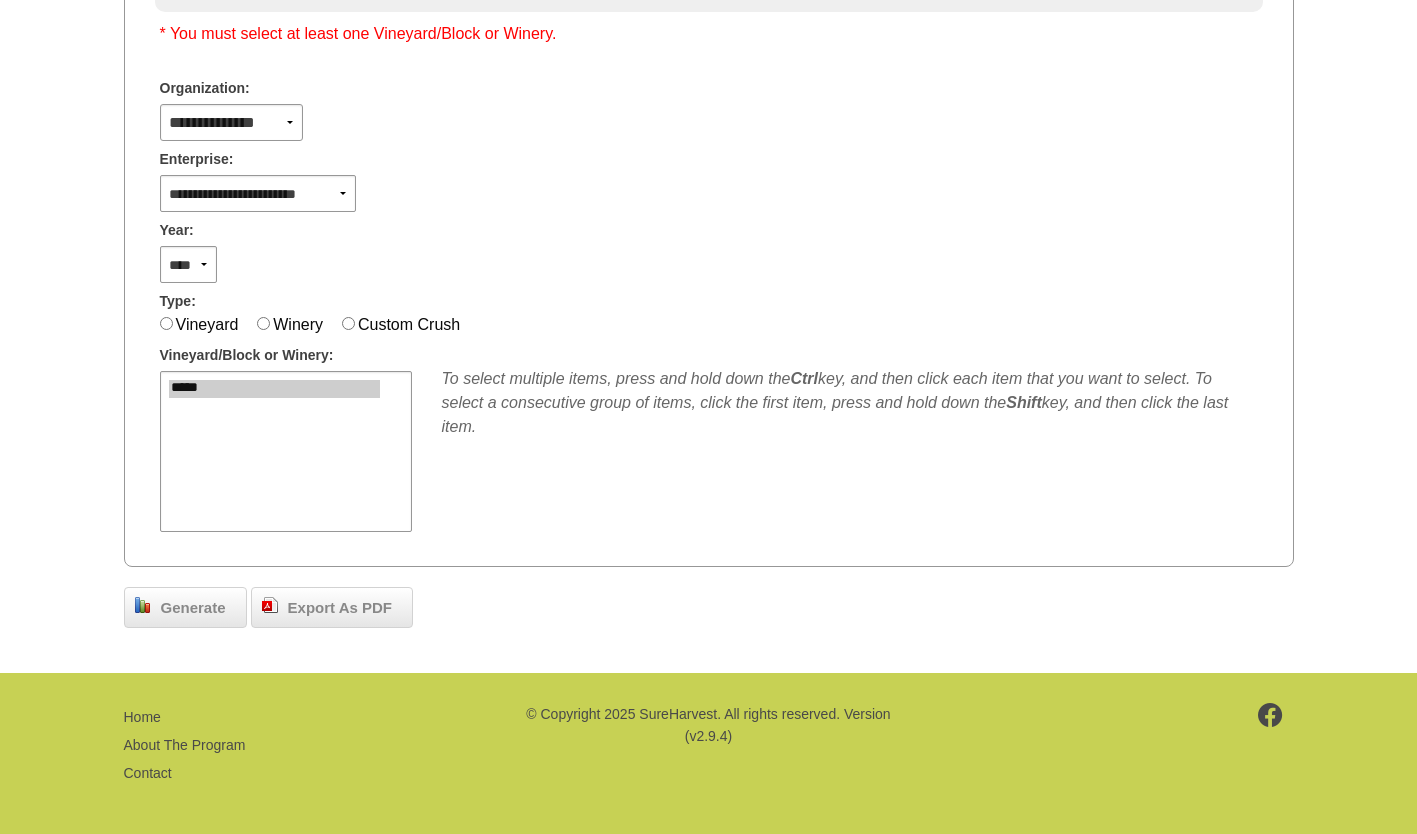 click on "Generate" at bounding box center [185, 608] 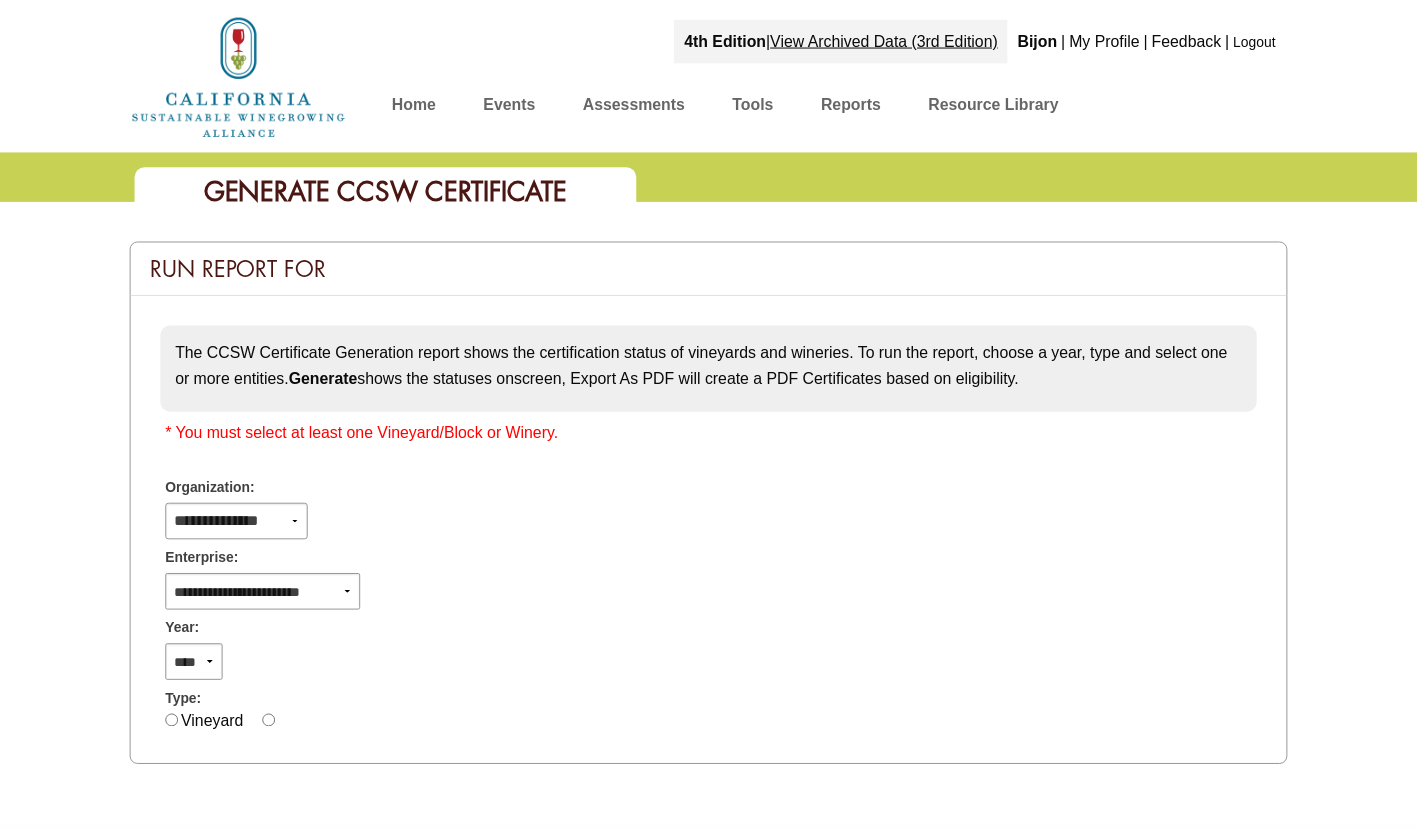 scroll, scrollTop: 400, scrollLeft: 0, axis: vertical 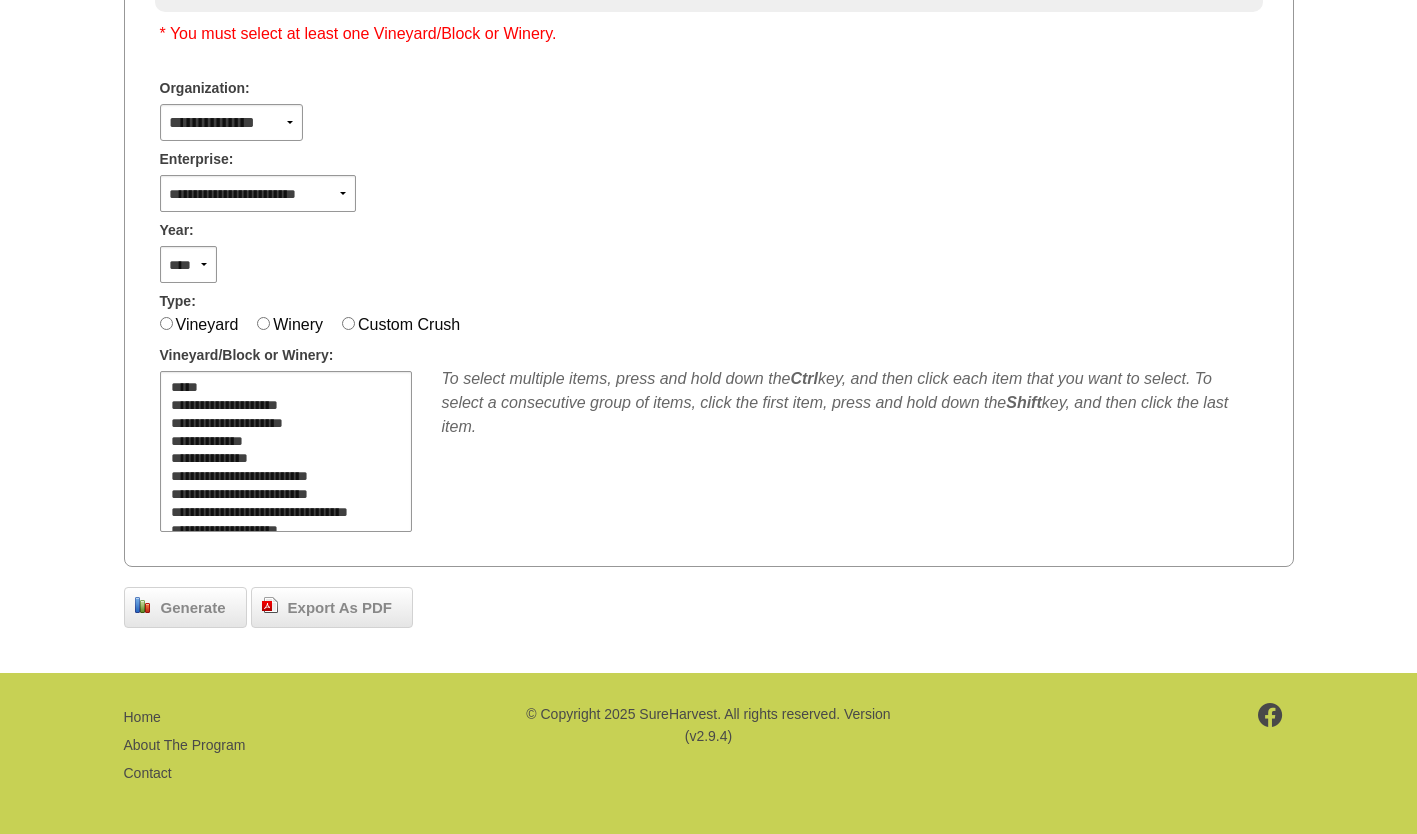 select on "**" 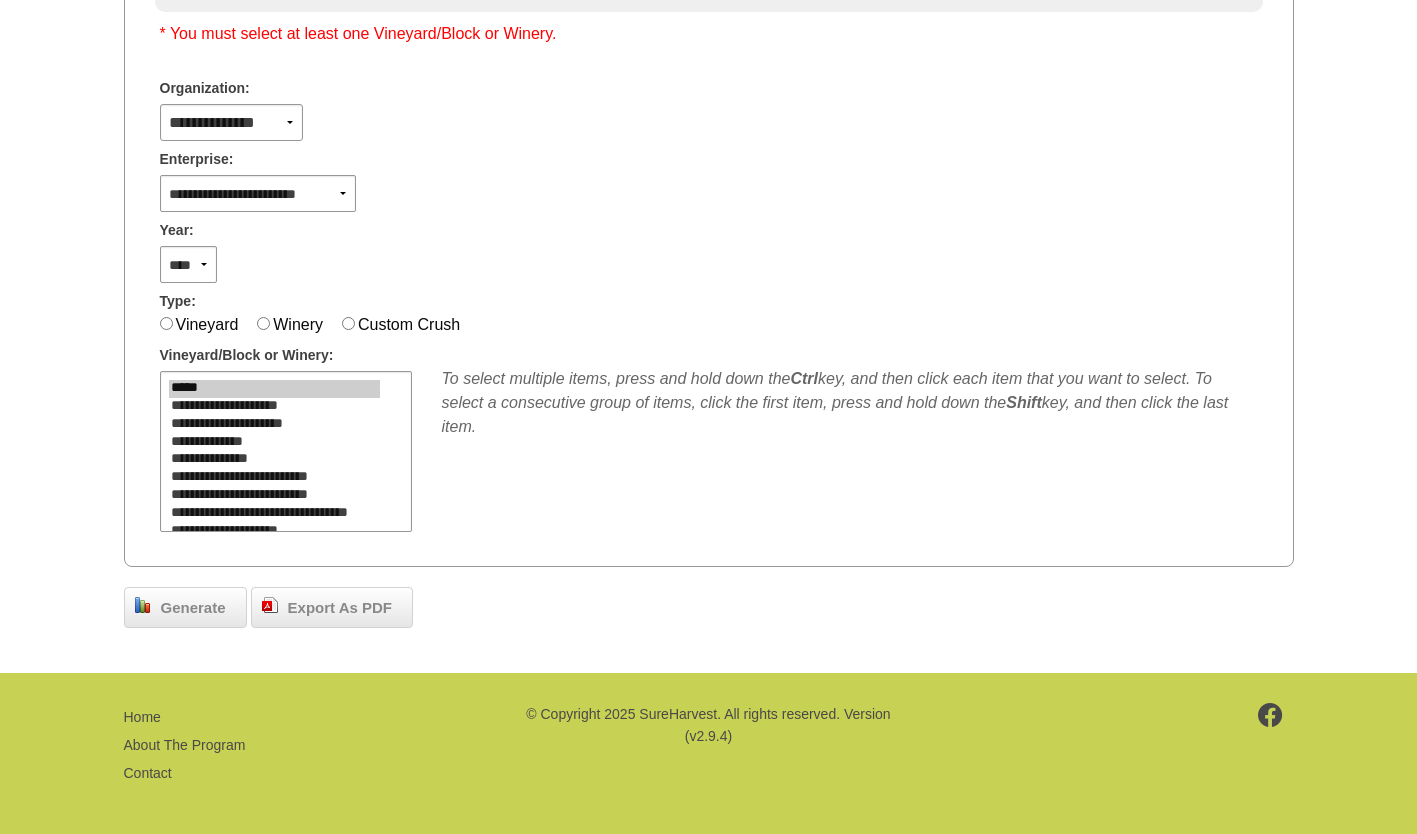 click on "Export As PDF" at bounding box center [340, 608] 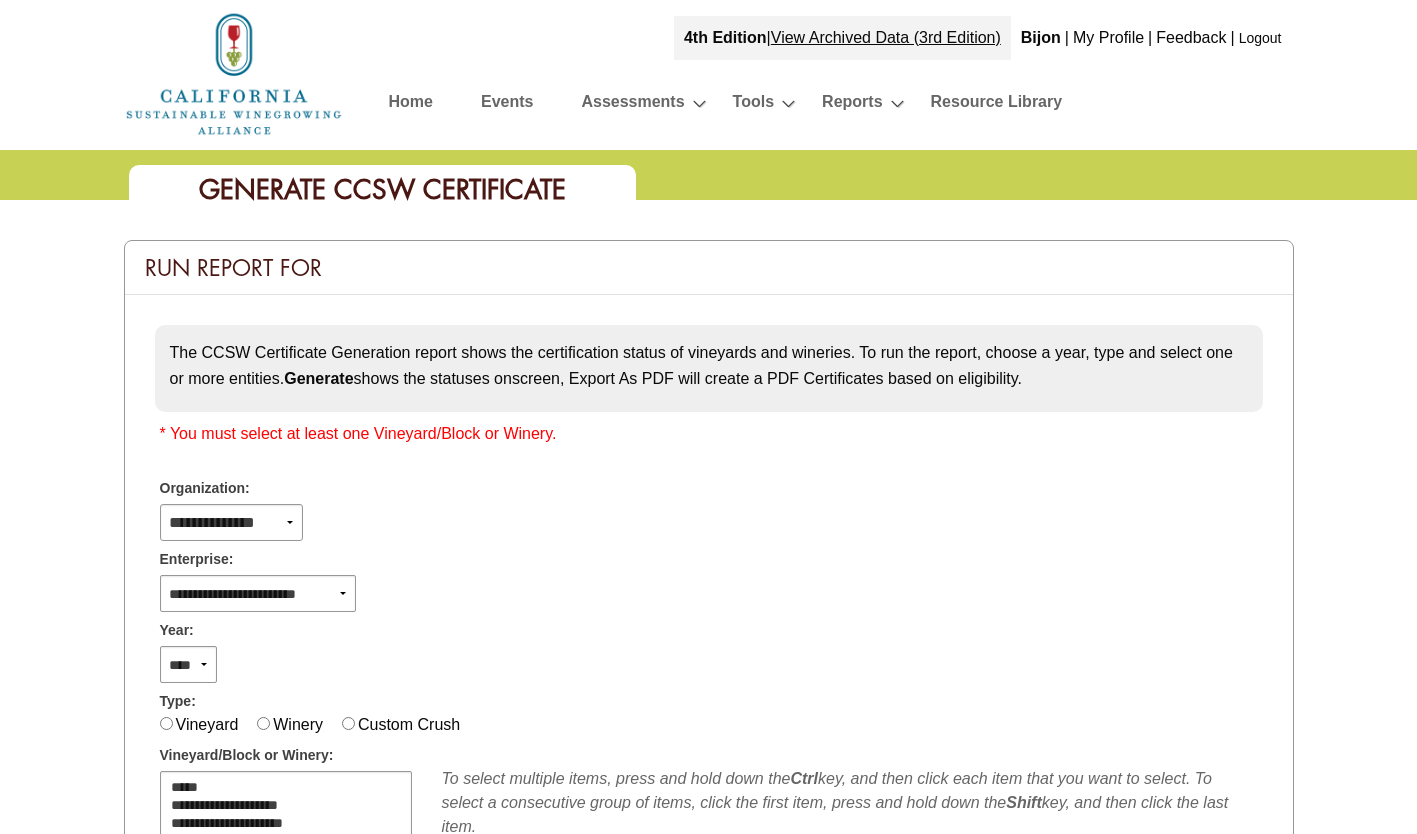 scroll, scrollTop: 400, scrollLeft: 0, axis: vertical 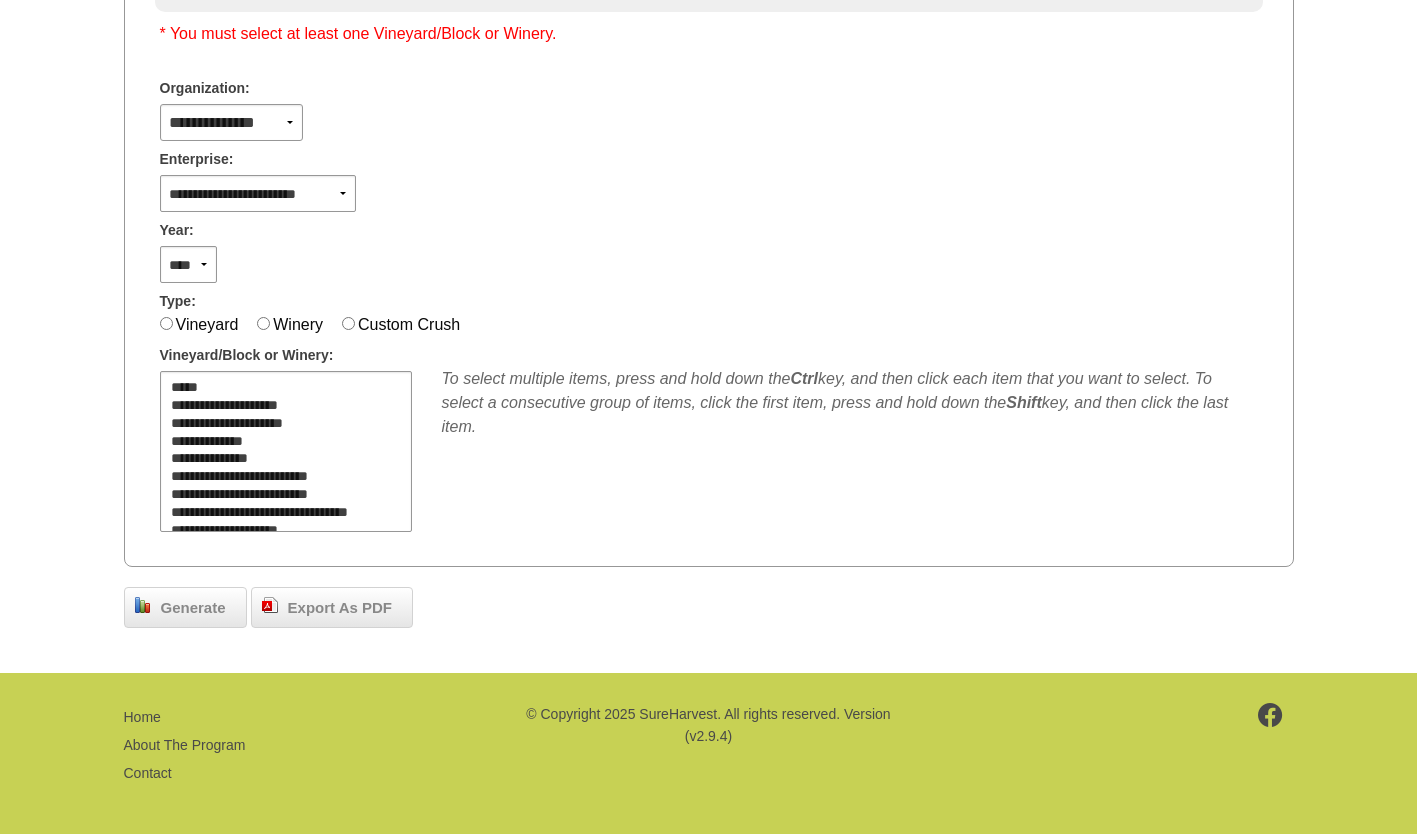 select on "**" 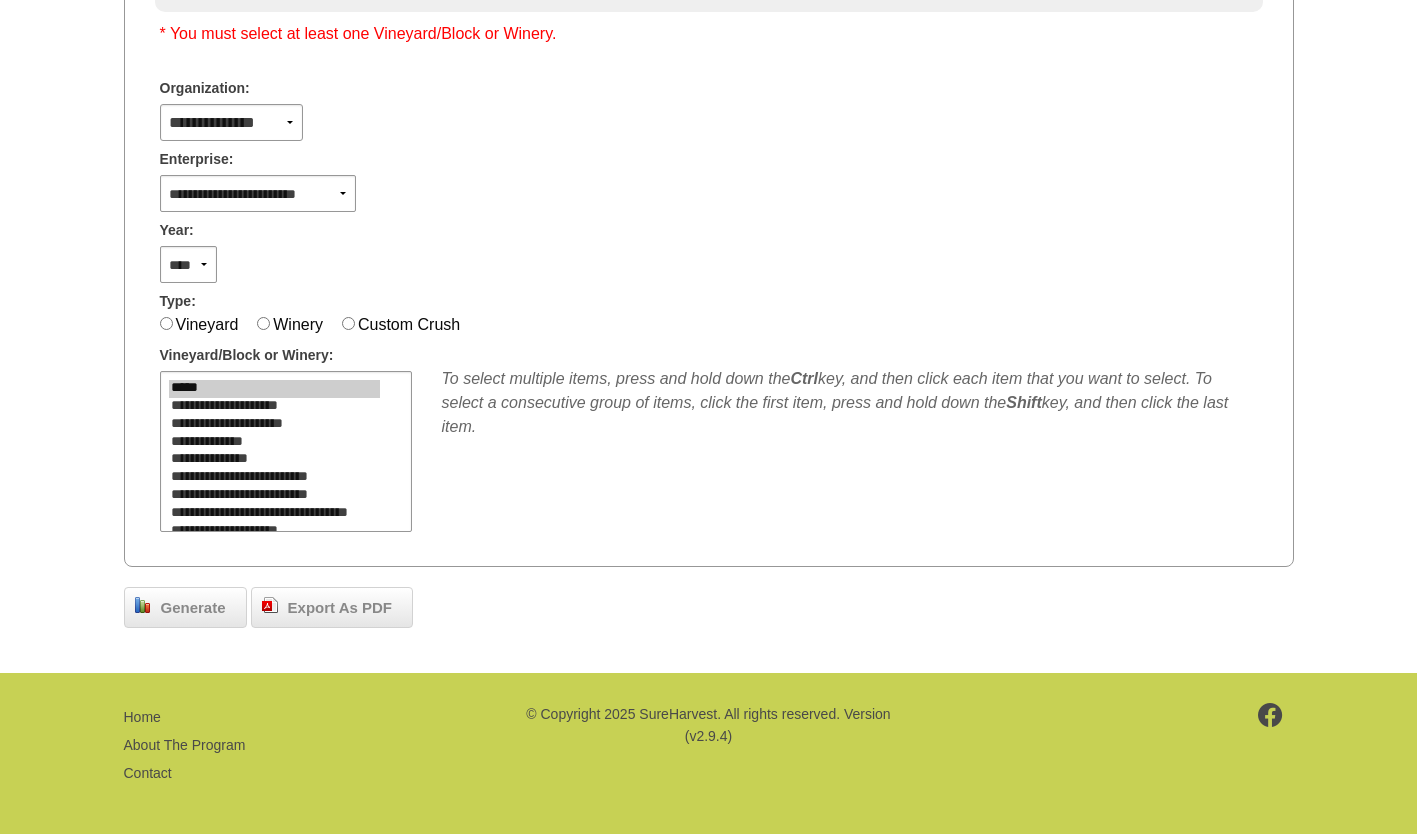 click on "Export As PDF" at bounding box center (340, 608) 